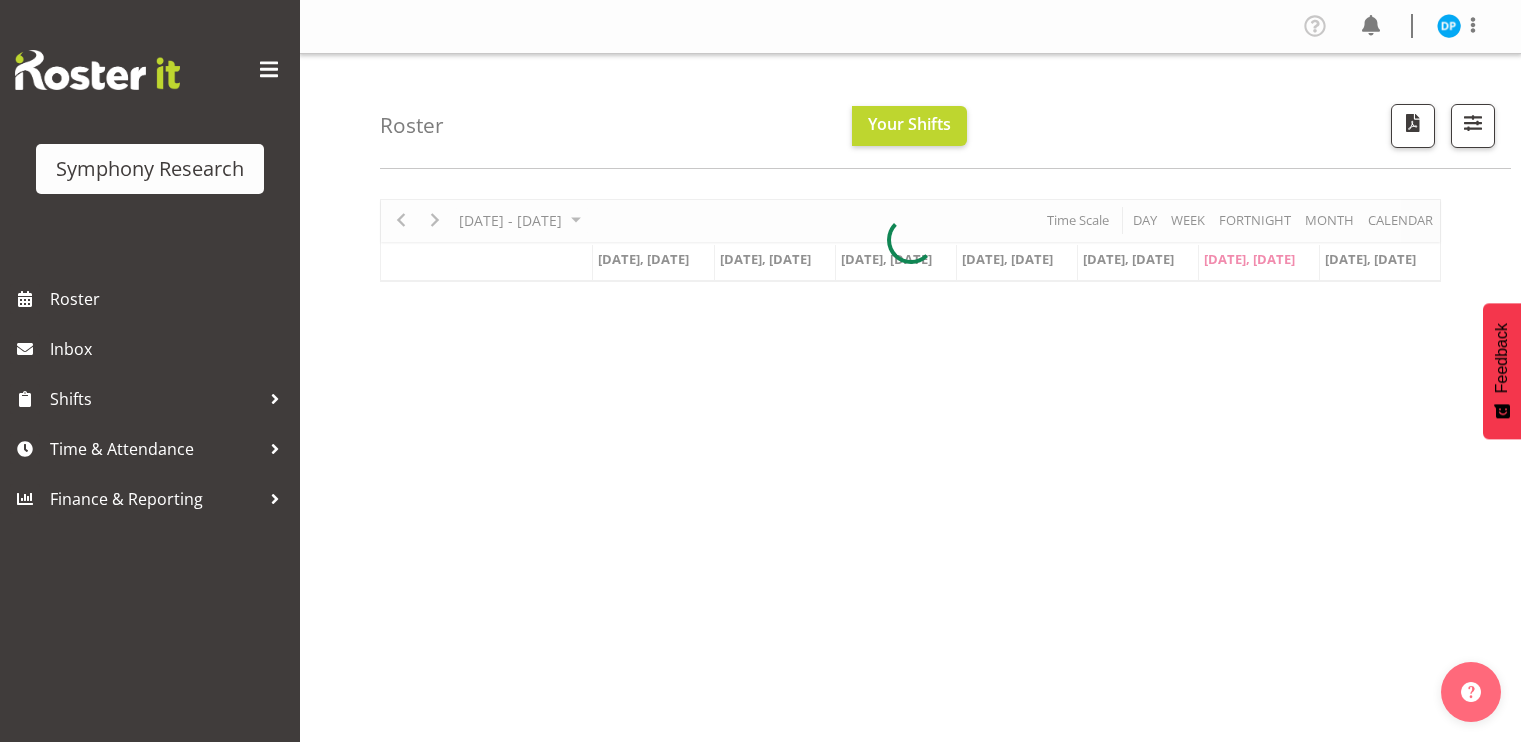 scroll, scrollTop: 0, scrollLeft: 0, axis: both 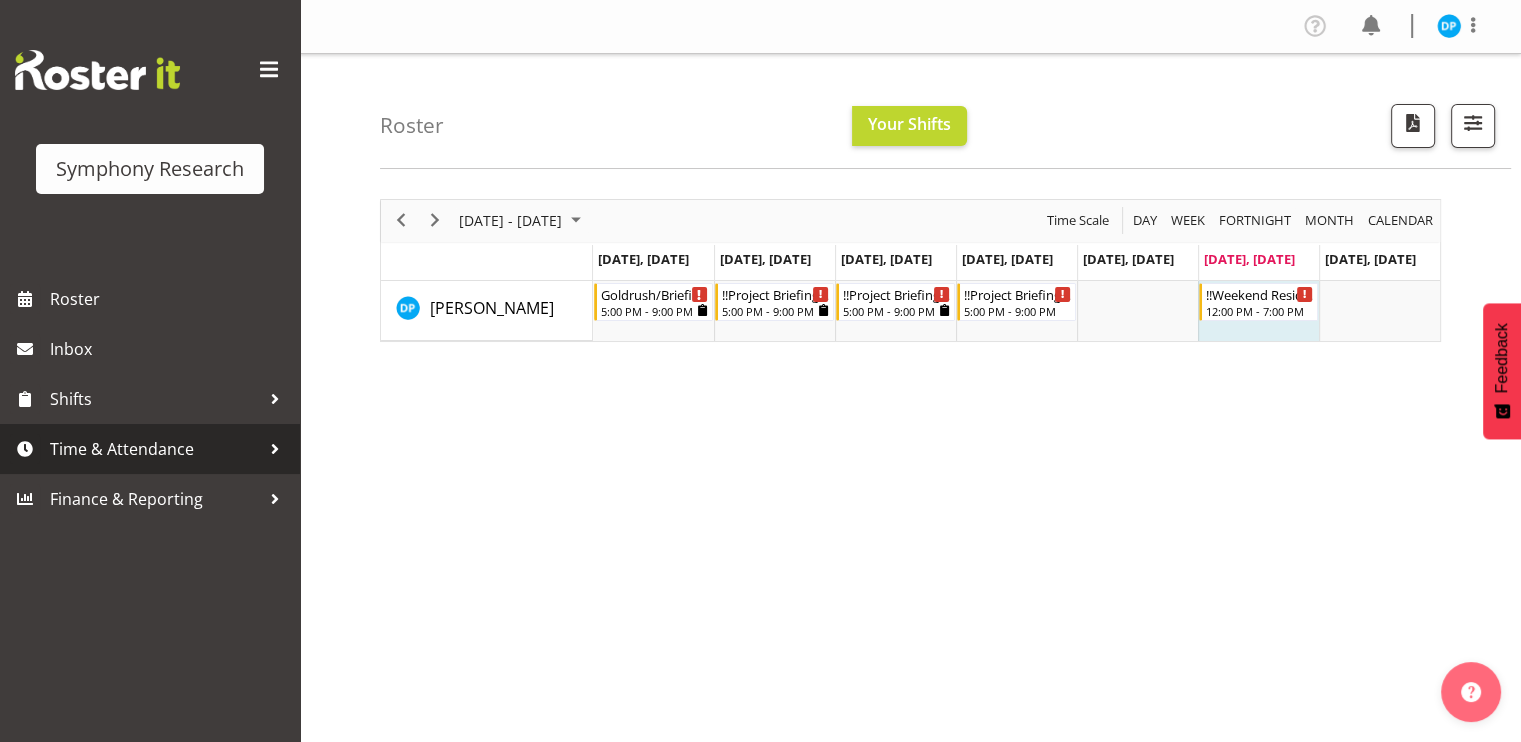 click on "Time & Attendance" at bounding box center (155, 449) 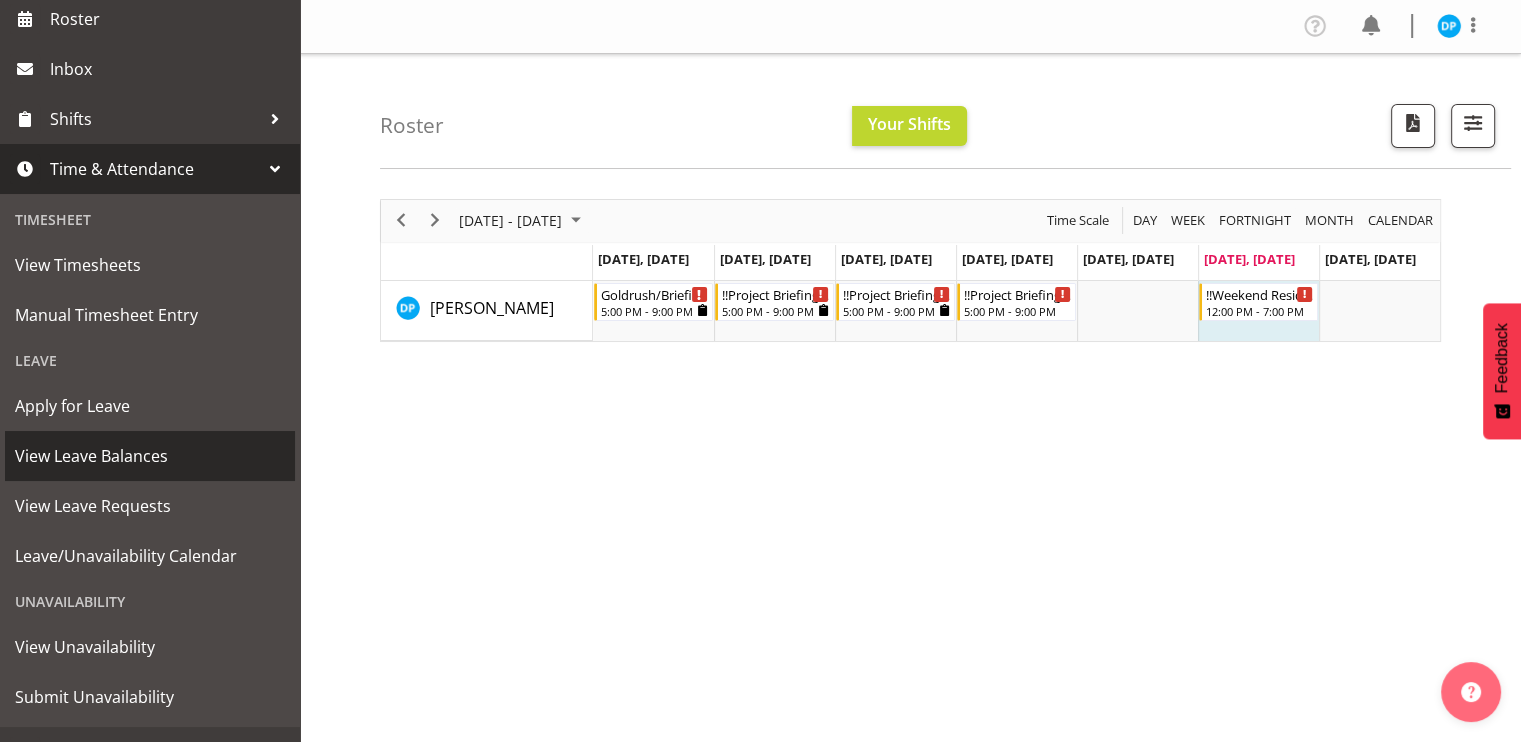scroll, scrollTop: 315, scrollLeft: 0, axis: vertical 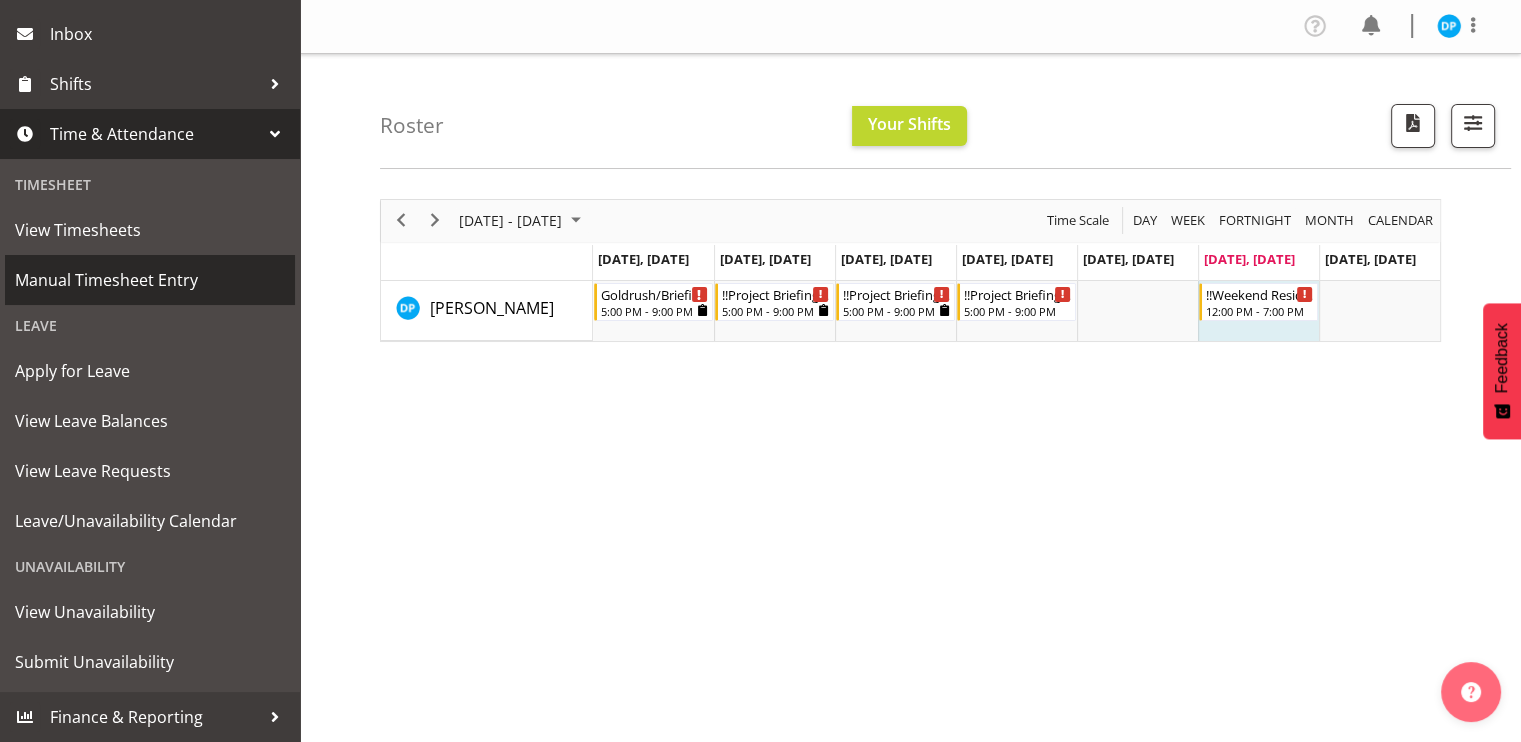 click on "Manual Timesheet Entry" at bounding box center (150, 280) 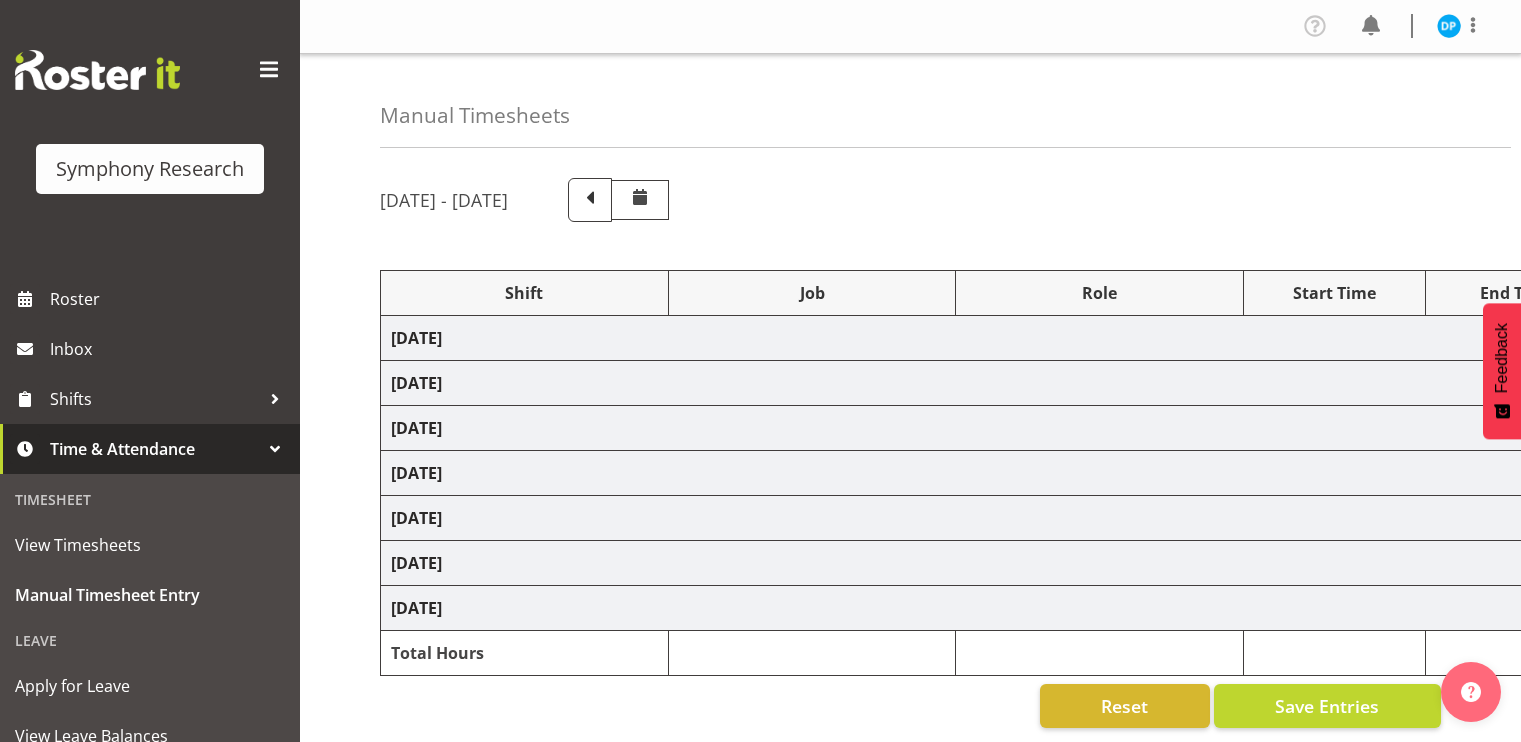 scroll, scrollTop: 0, scrollLeft: 0, axis: both 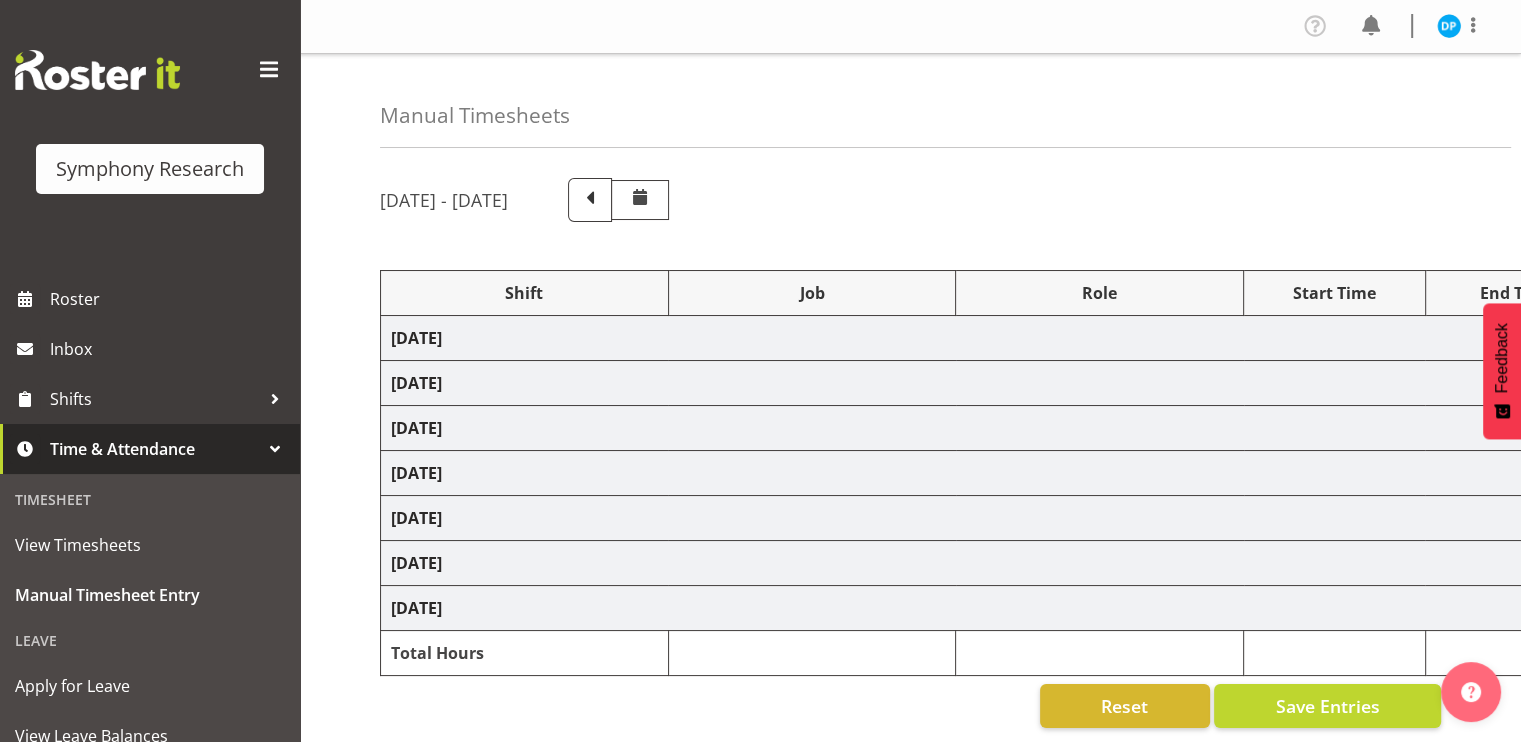 select on "17153" 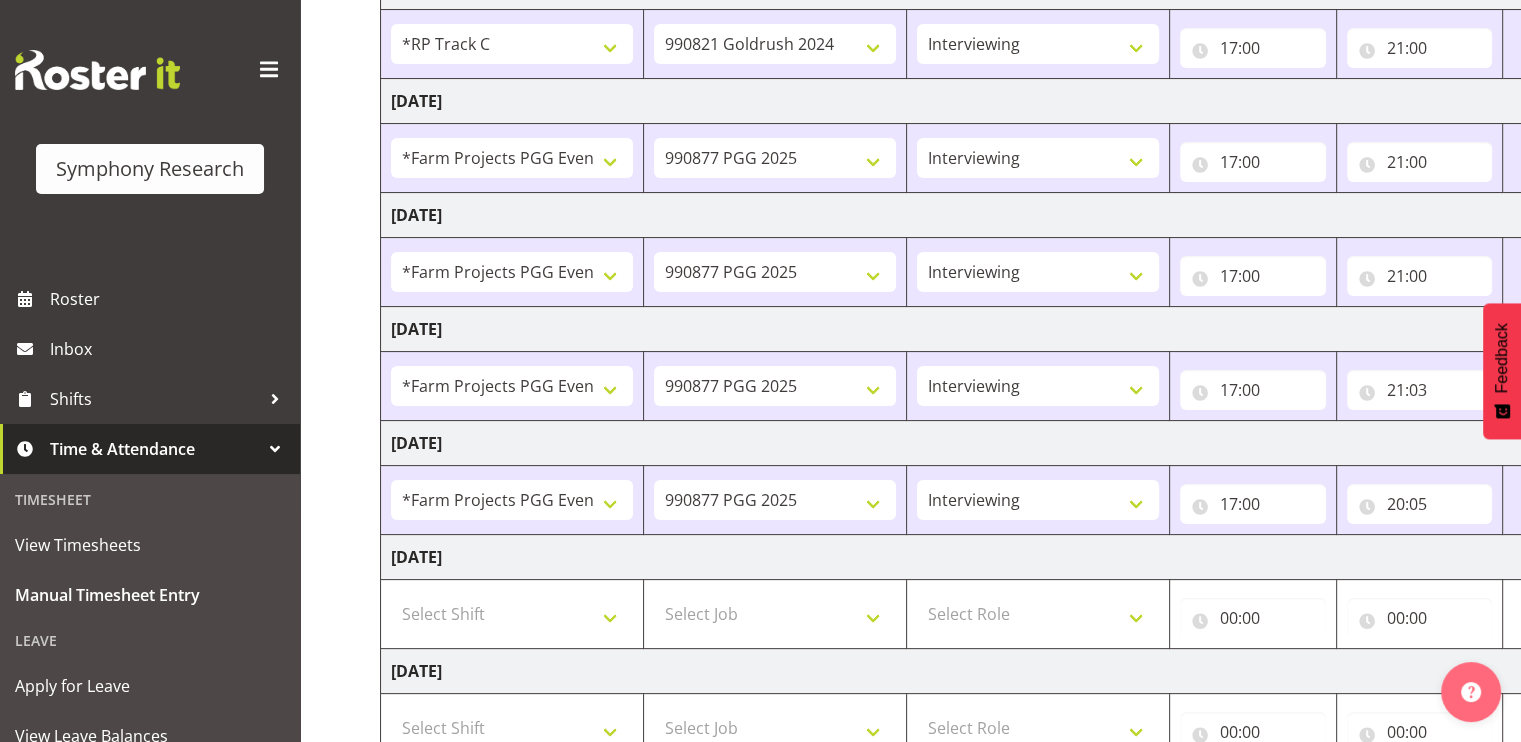 scroll, scrollTop: 496, scrollLeft: 0, axis: vertical 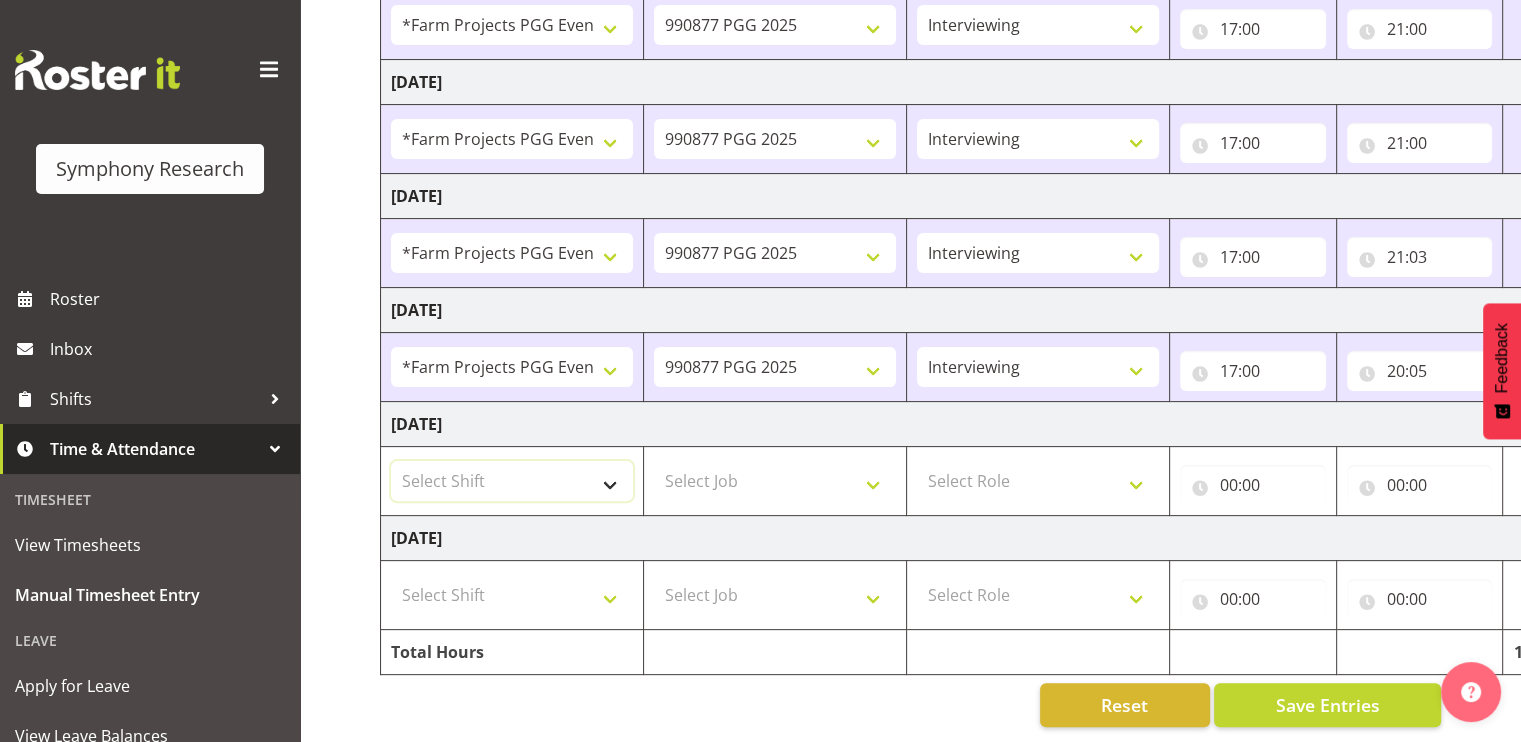 click on "Select Shift  !!Project Briefing  (Job to be assigned) !!Weekend Residential    (Roster IT Shift Label) *Business  9/10am ~ 4:30pm *Business Batteries Aust Shift 11am ~ 7pm *Business Supervisor *Evening Residential Shift 5-9pm *Farm Projects PGG Evening *Farm Projects PGG Weekend *Home Heating Evenings *Home Heating Weekend *RP Track  C *RP Track C Weekend *RP Weekly/Monthly Tracks *Supervisor Call Centre *Supervisor Evening *Supervisors & Call Centre Weekend *To Be Briefed AU Batteries Evening 5~7pm or later PowerNet Evenings PowerNet Weekend Test World Poll Aust Late 9p~10:30p World Poll Aust Wkend World Poll Aust. 6:30~10:30pm World Poll Pilot Aust 6:30~10:30pm" at bounding box center [512, 481] 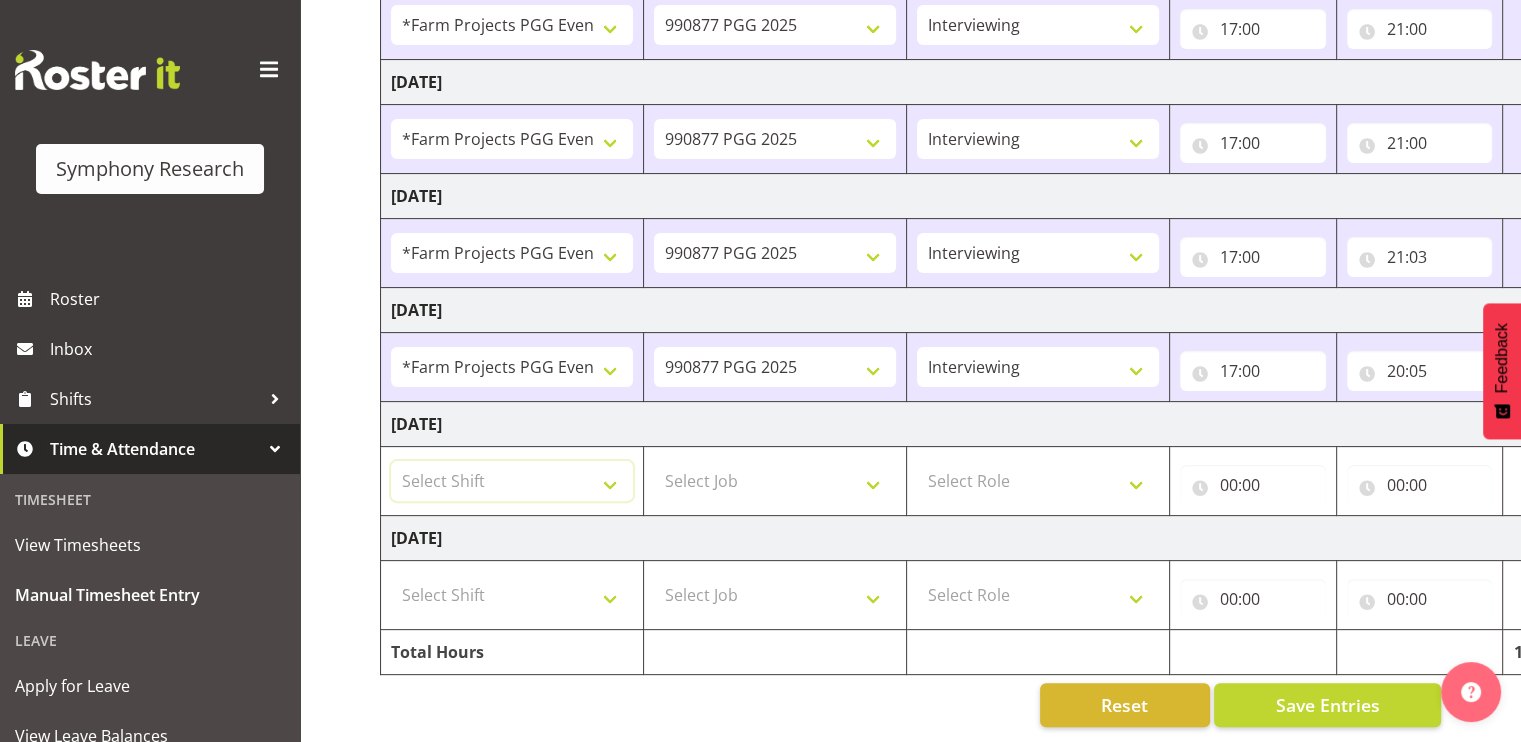 select on "77892" 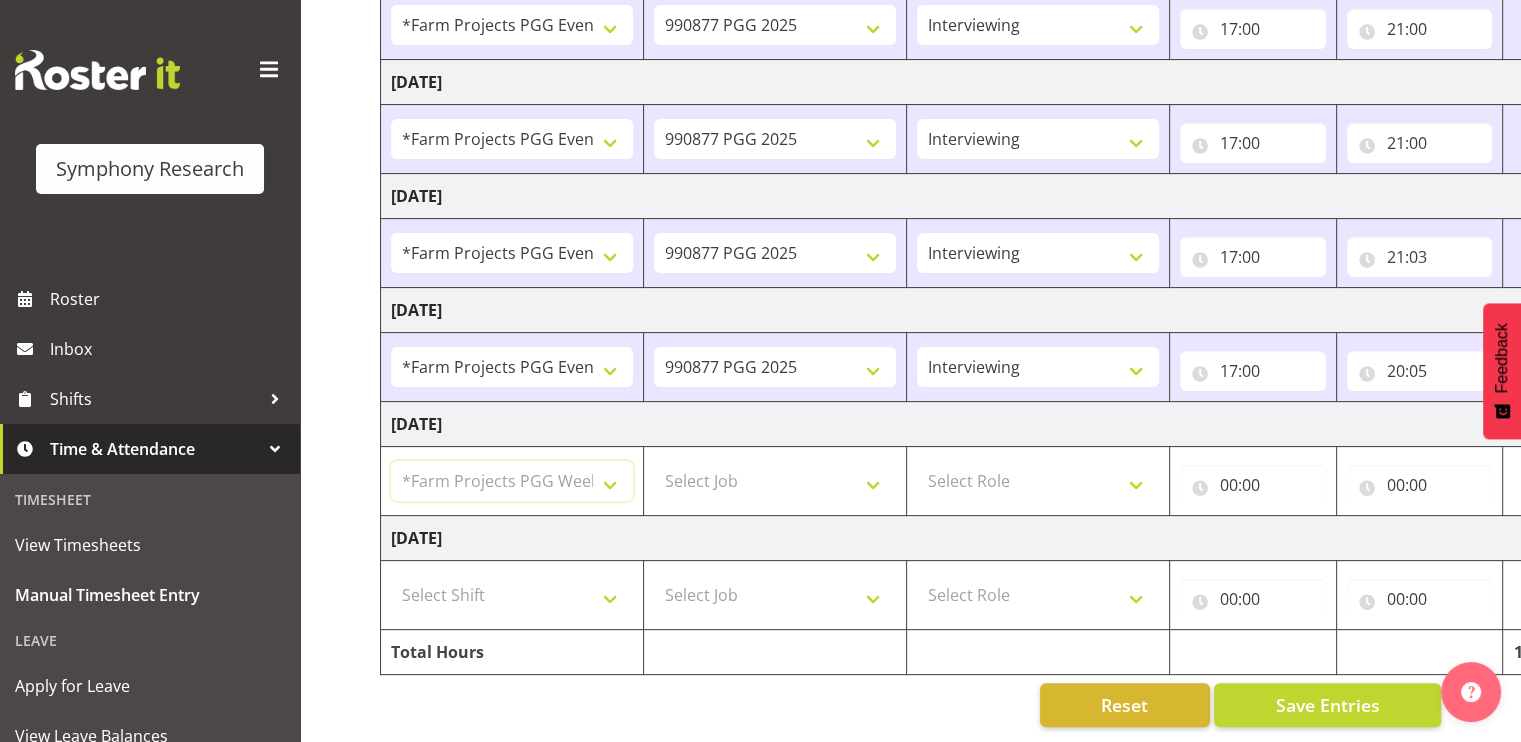 click on "Select Shift  !!Project Briefing  (Job to be assigned) !!Weekend Residential    (Roster IT Shift Label) *Business  9/10am ~ 4:30pm *Business Batteries Aust Shift 11am ~ 7pm *Business Supervisor *Evening Residential Shift 5-9pm *Farm Projects PGG Evening *Farm Projects PGG Weekend *Home Heating Evenings *Home Heating Weekend *RP Track  C *RP Track C Weekend *RP Weekly/Monthly Tracks *Supervisor Call Centre *Supervisor Evening *Supervisors & Call Centre Weekend *To Be Briefed AU Batteries Evening 5~7pm or later PowerNet Evenings PowerNet Weekend Test World Poll Aust Late 9p~10:30p World Poll Aust Wkend World Poll Aust. 6:30~10:30pm World Poll Pilot Aust 6:30~10:30pm" at bounding box center [512, 481] 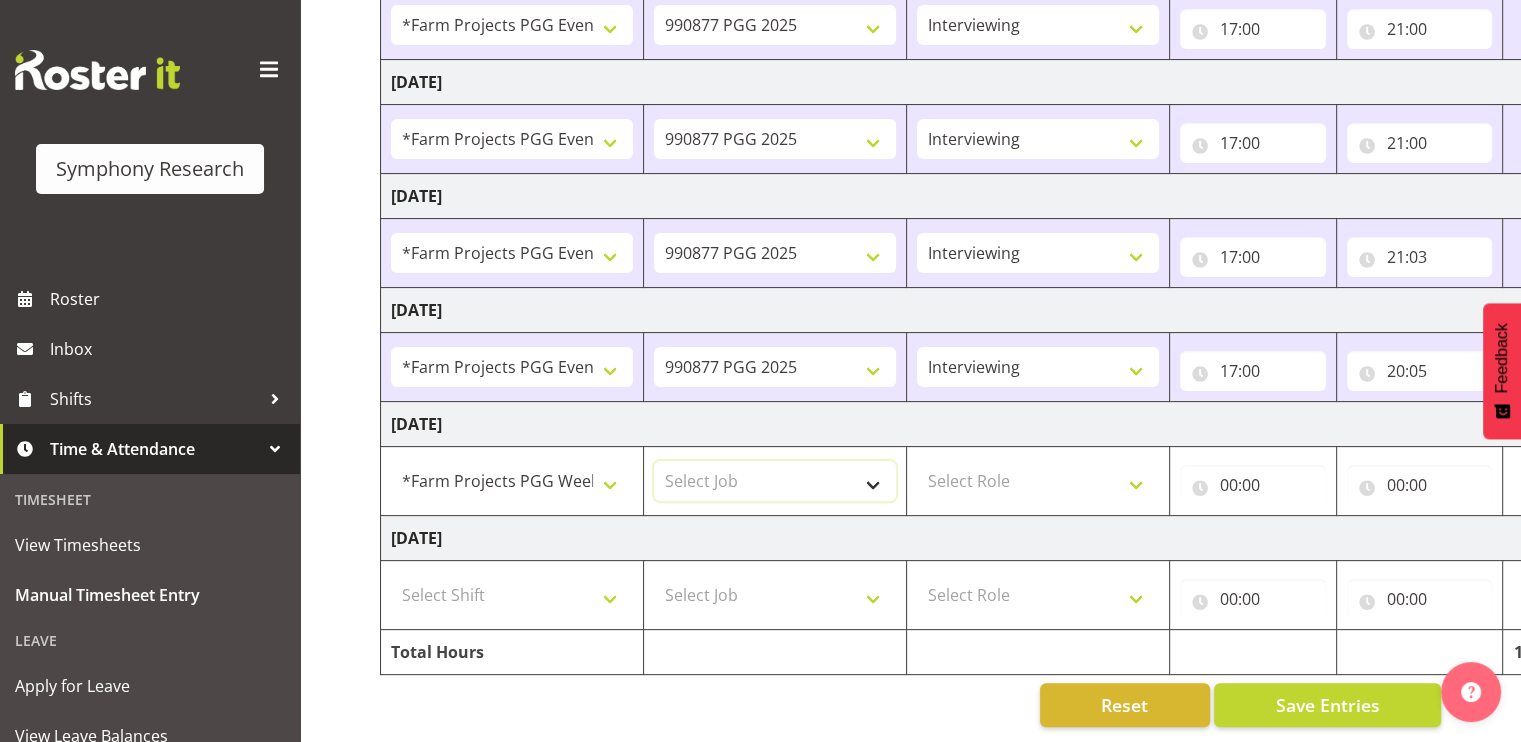 click on "Select Job  550060 IF Admin 553495 Rural Omnibus [DATE] - [DATE] 553500 BFM [DATE] - [DATE] 553501 FMG [DATE] 990000 General 990820 Mobtest 2024 990821 Goldrush 2024 990846 Toka Tu Ake 2025 990855 FENZ 990869 Richmond Home Heating 990873 Batteries 990877 PGG 2025 990878 CMI Q3 2025 990879 Selwyn DC 990881 PowerNet 999996 Training 999997 Recruitment & Training 999999 DT" at bounding box center [775, 481] 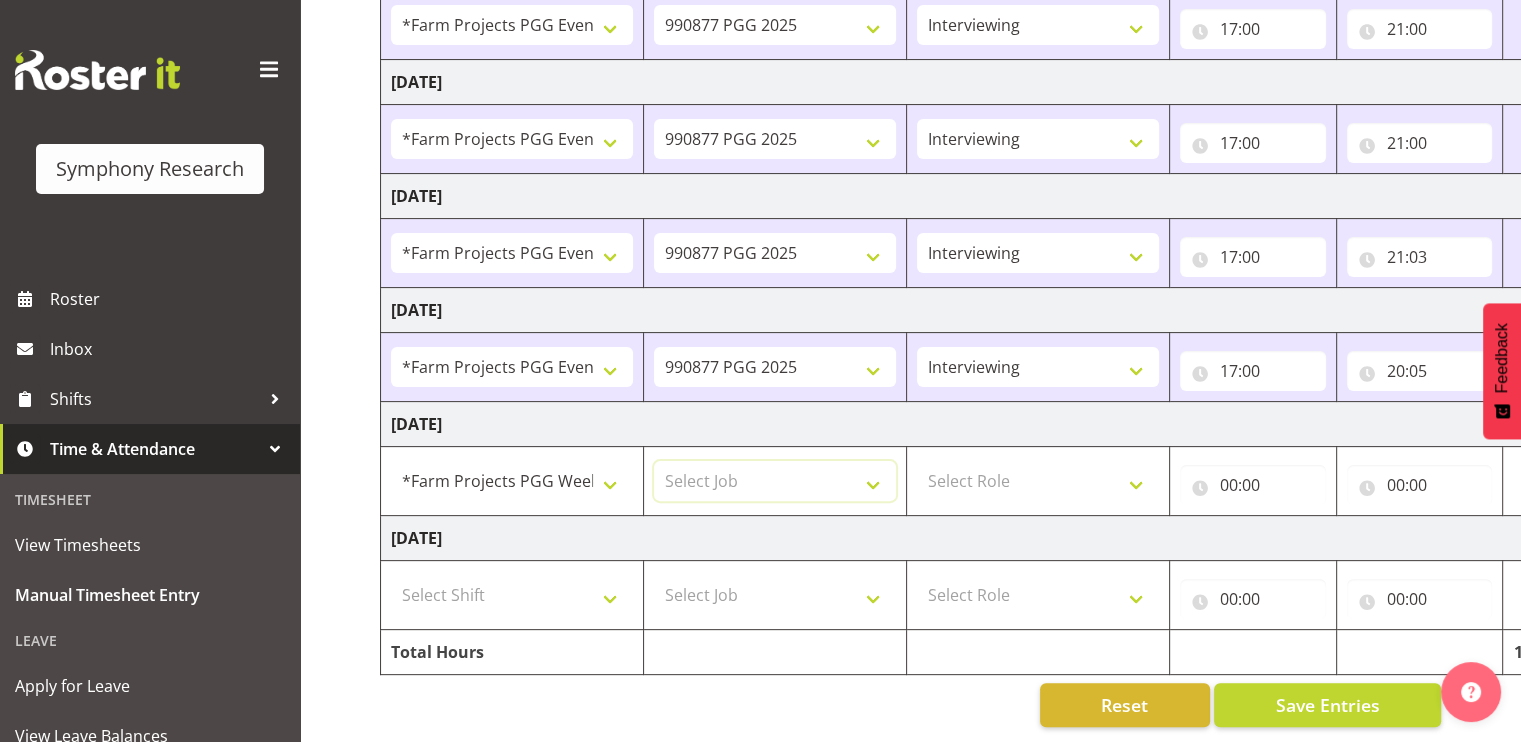 select on "10175" 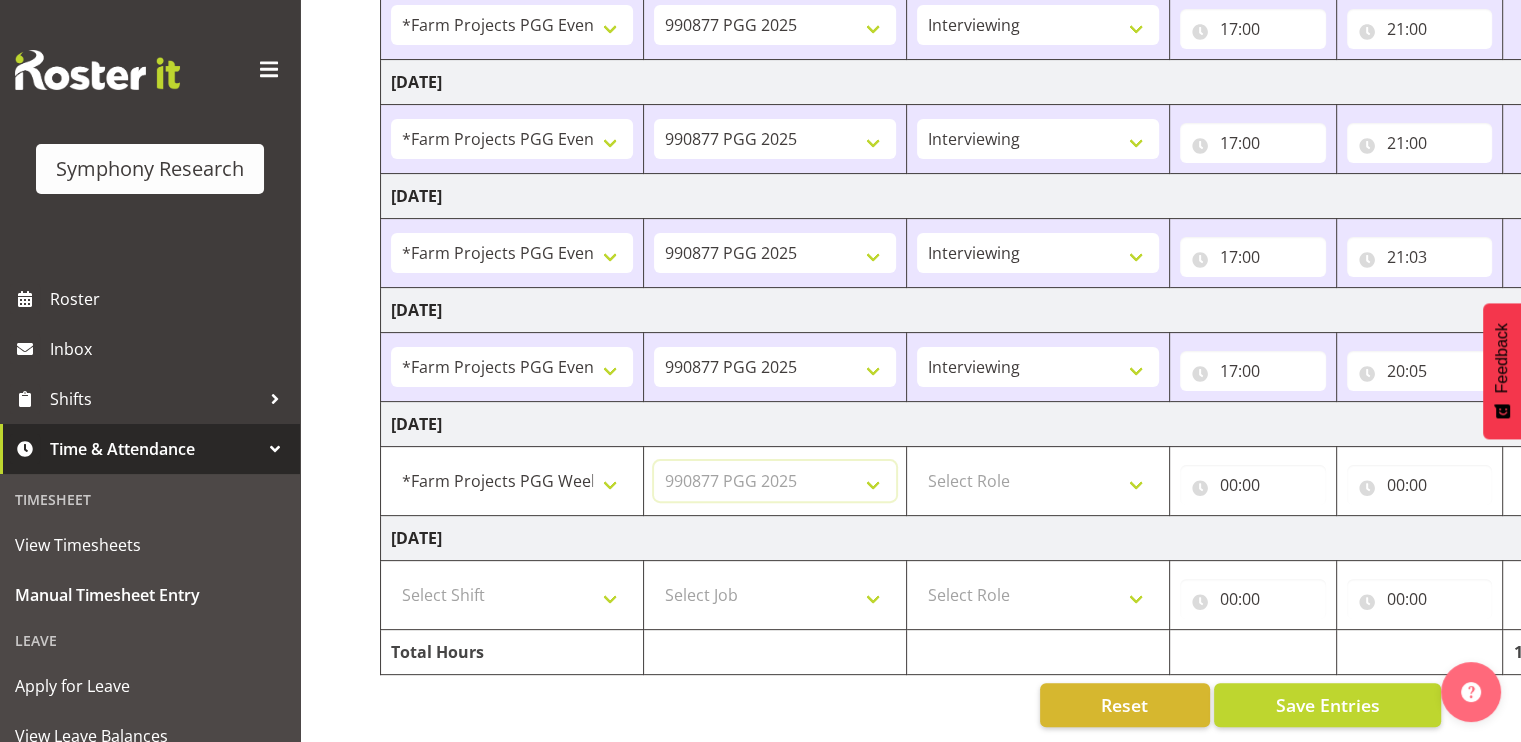 click on "Select Job  550060 IF Admin 553495 Rural Omnibus [DATE] - [DATE] 553500 BFM [DATE] - [DATE] 553501 FMG [DATE] 990000 General 990820 Mobtest 2024 990821 Goldrush 2024 990846 Toka Tu Ake 2025 990855 FENZ 990869 Richmond Home Heating 990873 Batteries 990877 PGG 2025 990878 CMI Q3 2025 990879 Selwyn DC 990881 PowerNet 999996 Training 999997 Recruitment & Training 999999 DT" at bounding box center [775, 481] 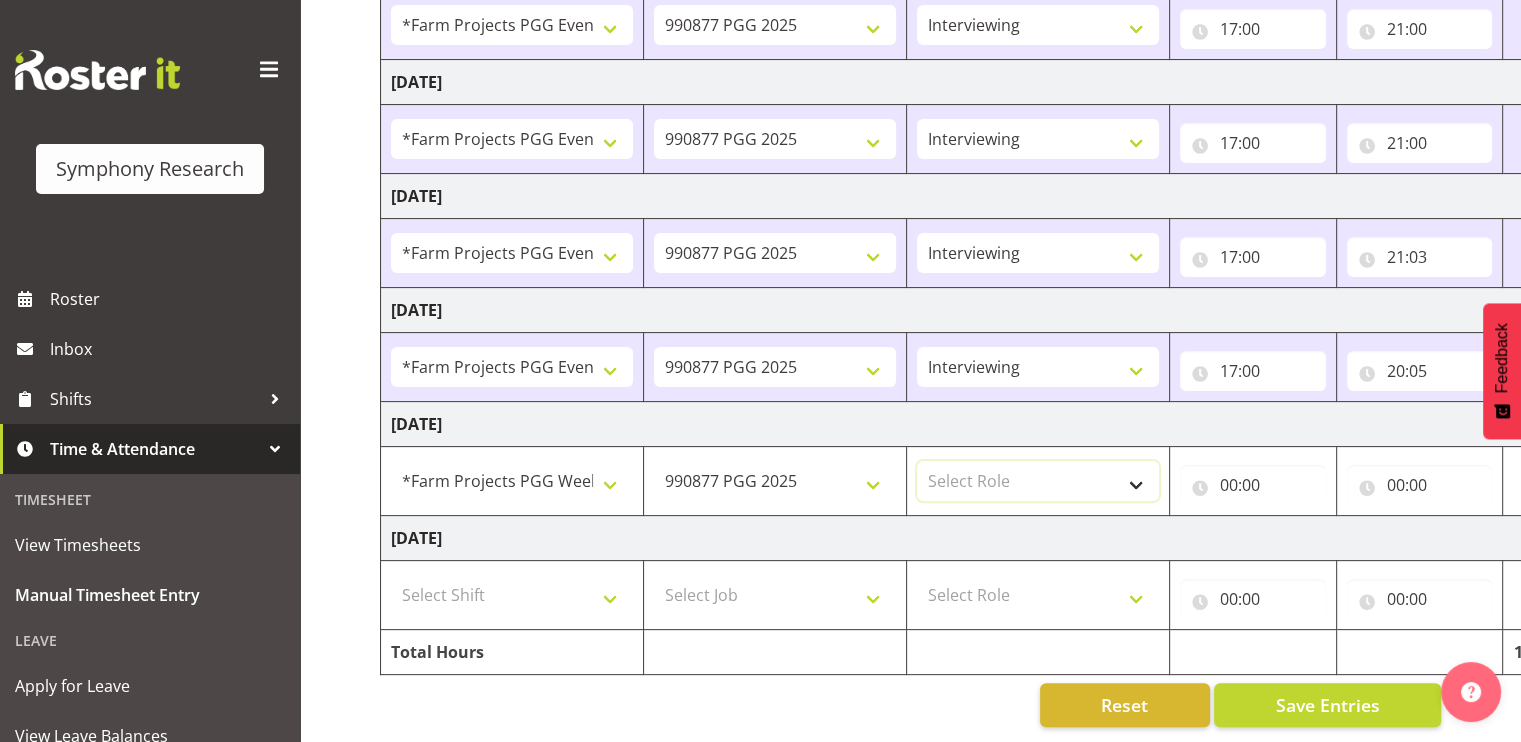 click on "Select Role  Briefing Interviewing" at bounding box center [1038, 481] 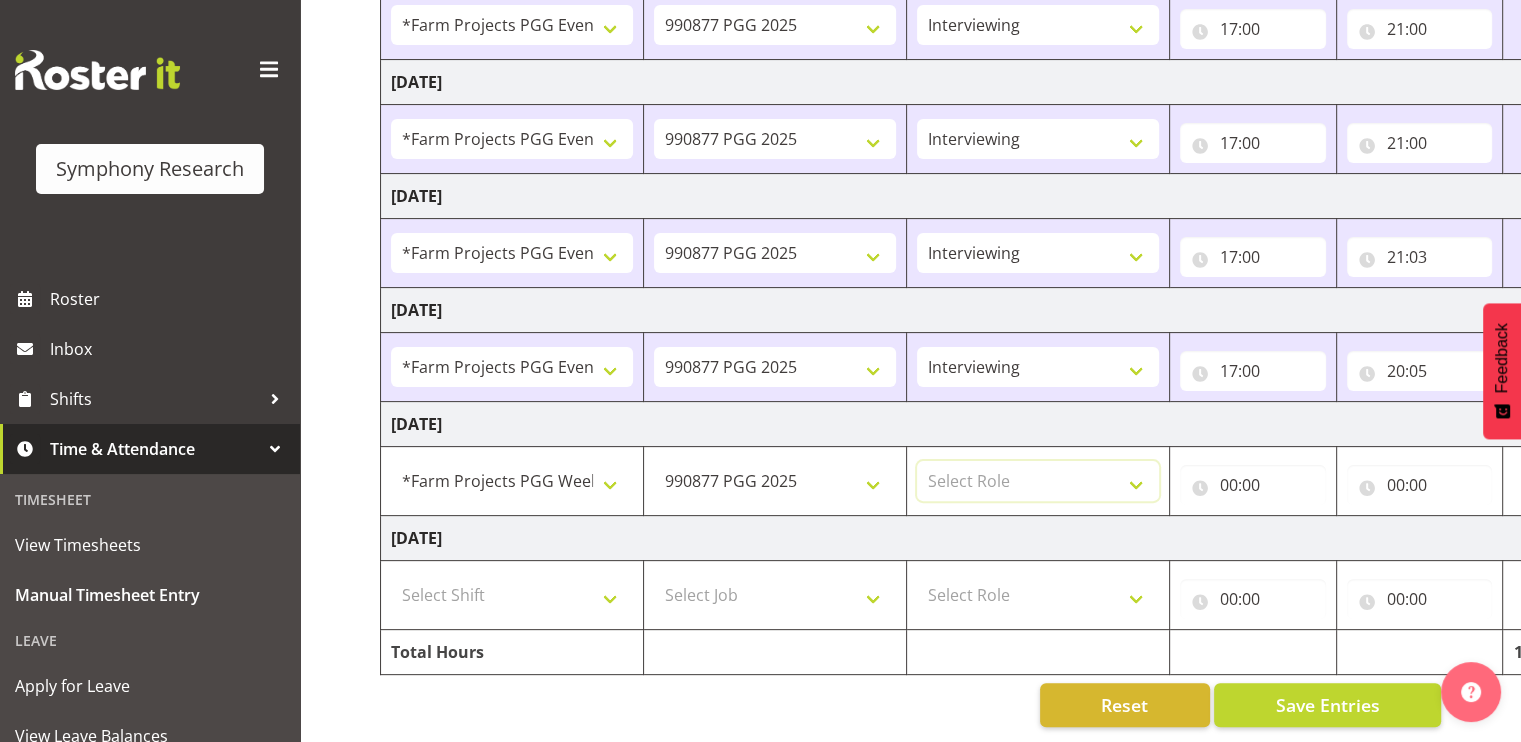 select on "47" 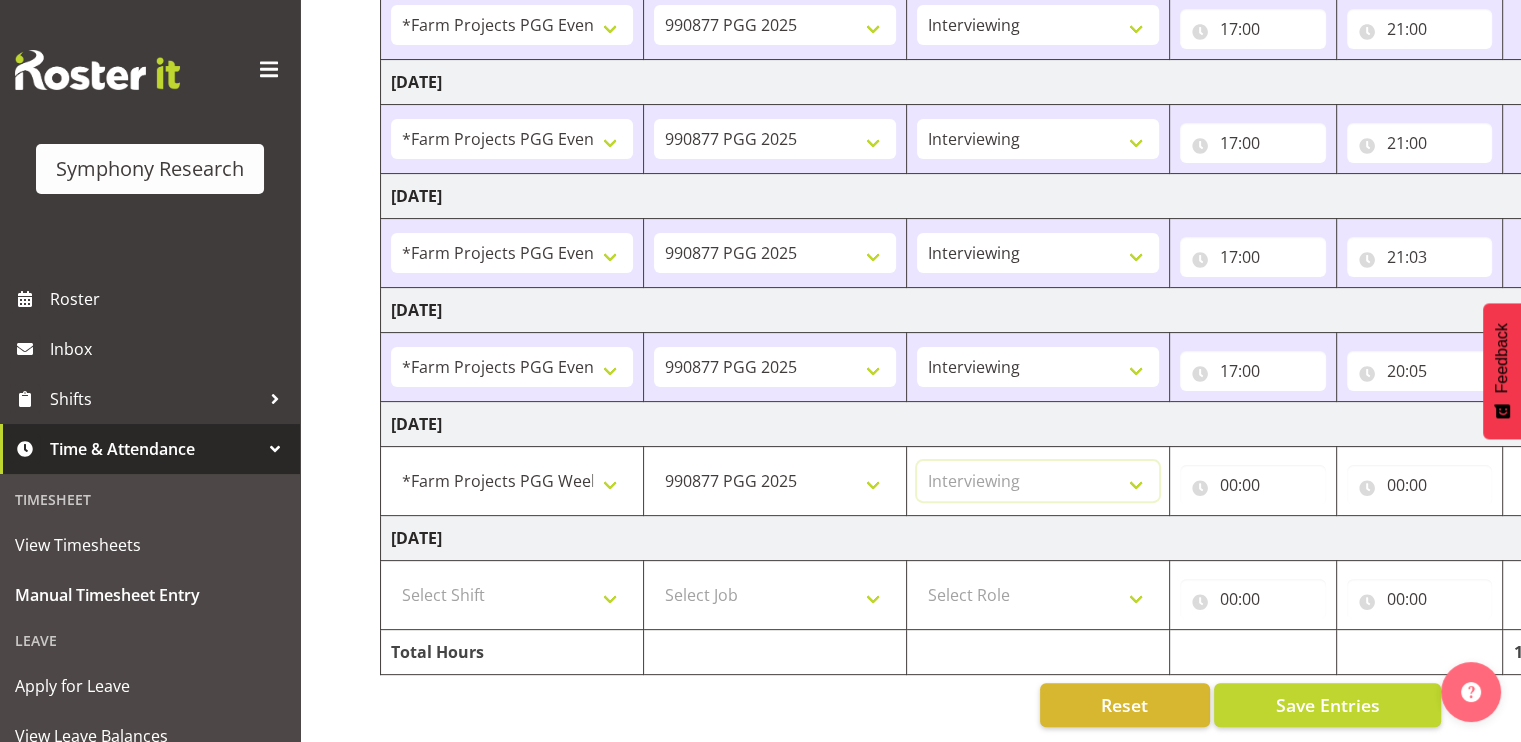 click on "Select Role  Briefing Interviewing" at bounding box center [1038, 481] 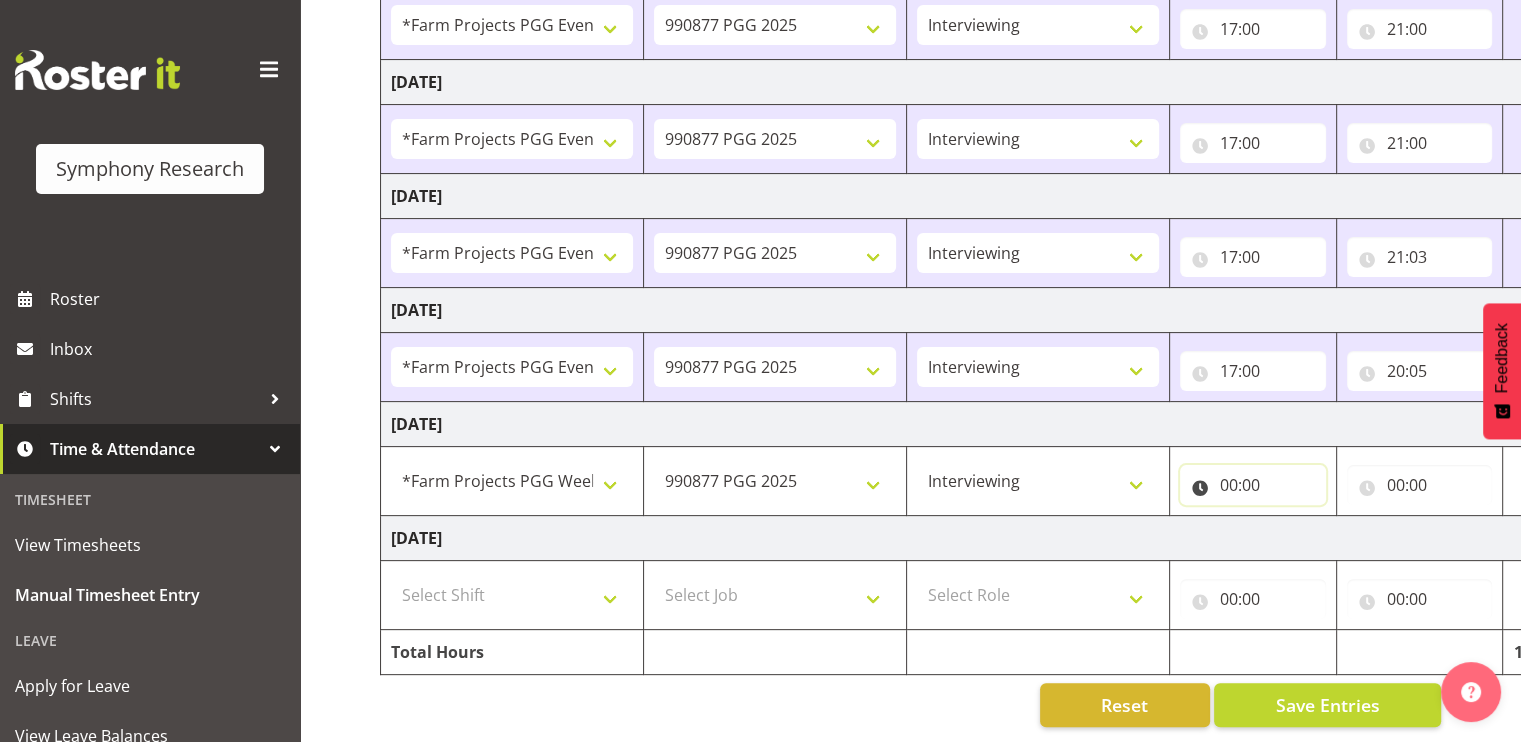 click on "00:00" at bounding box center (1253, 485) 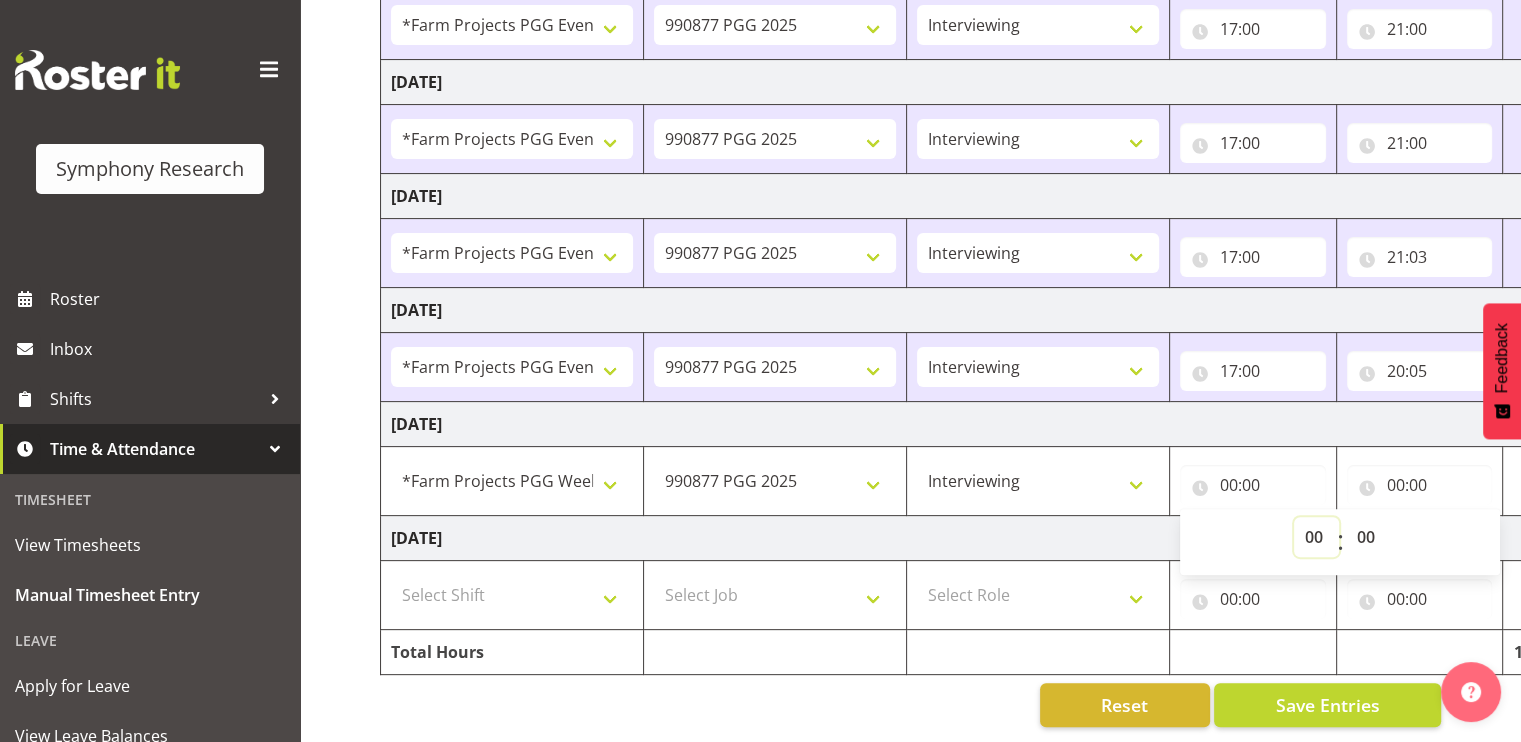 click on "00   01   02   03   04   05   06   07   08   09   10   11   12   13   14   15   16   17   18   19   20   21   22   23" at bounding box center (1316, 537) 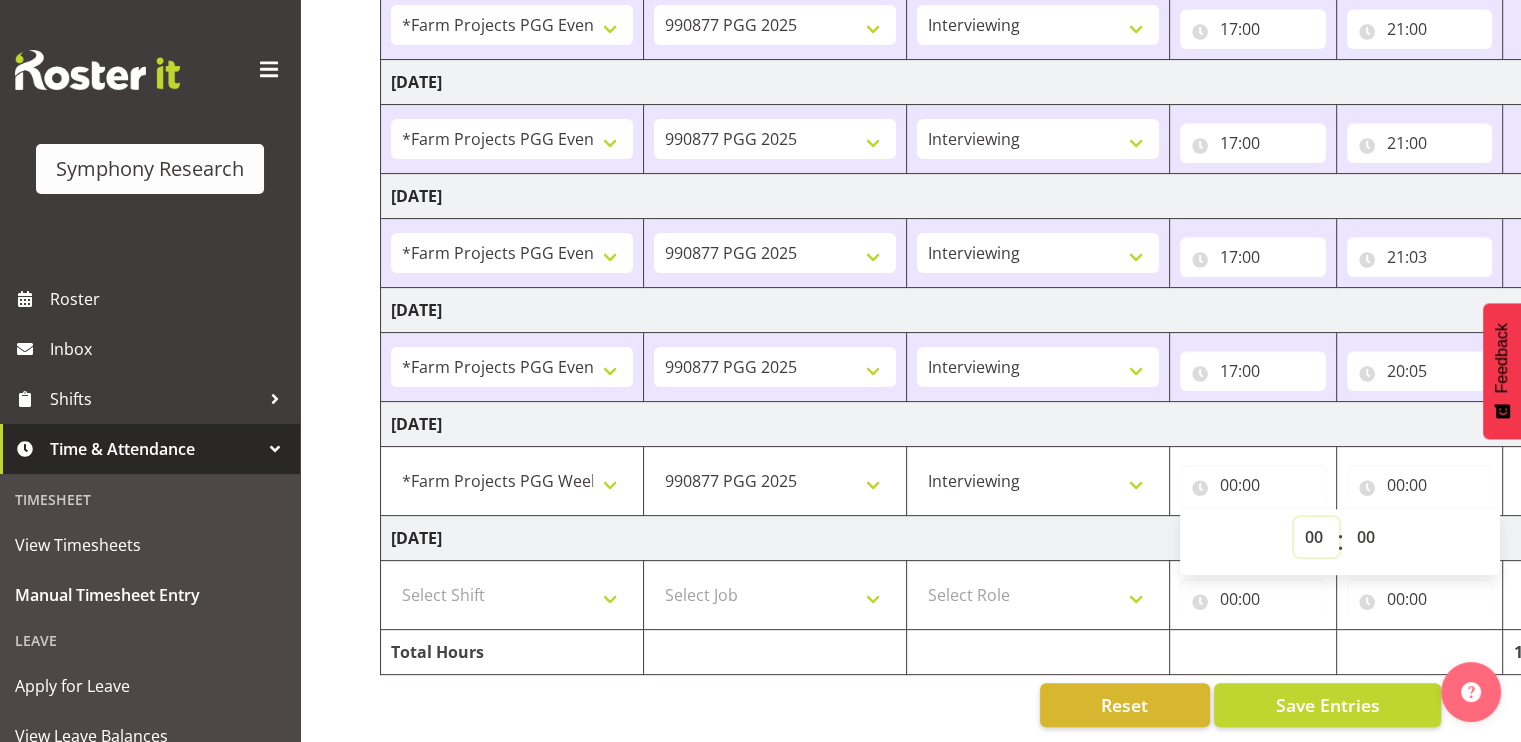 select on "12" 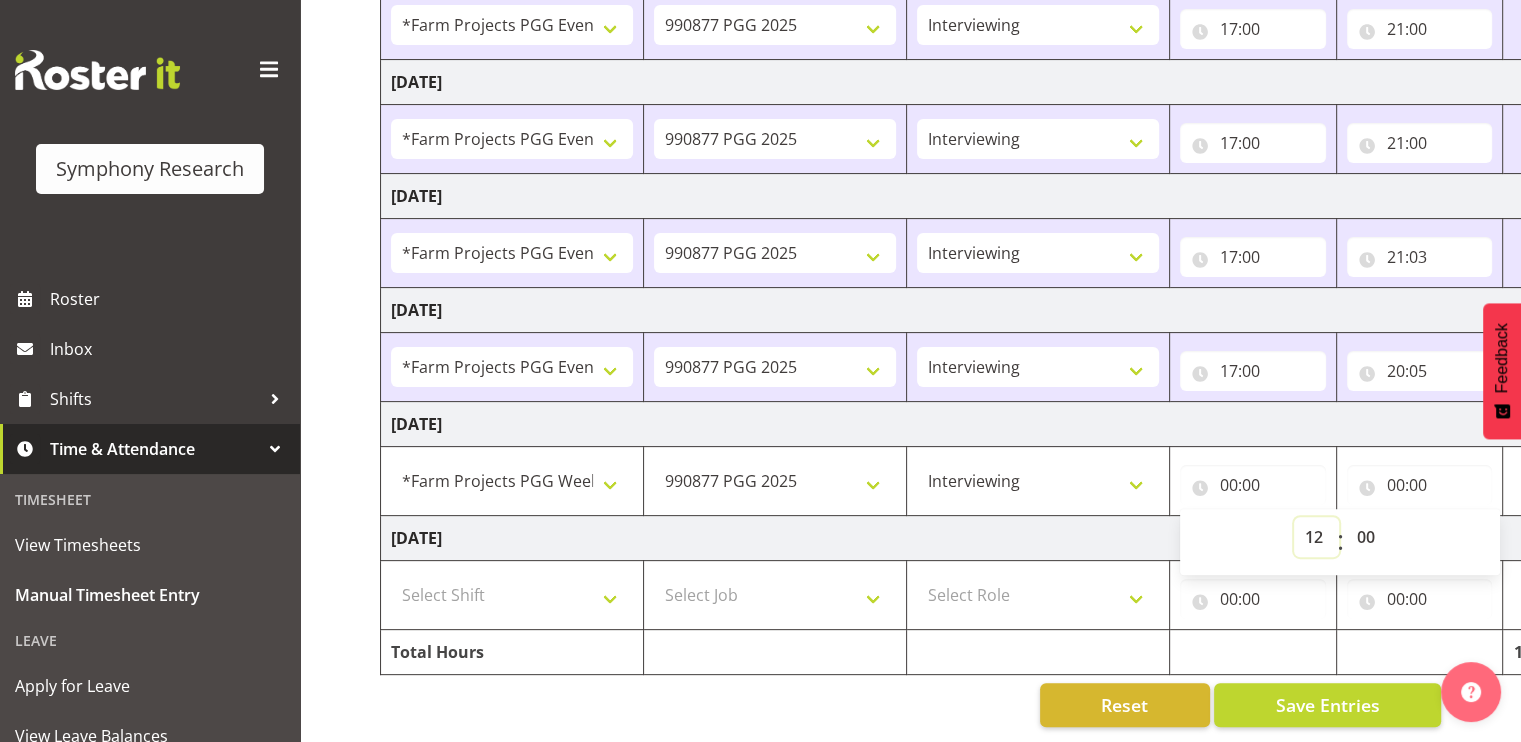 click on "00   01   02   03   04   05   06   07   08   09   10   11   12   13   14   15   16   17   18   19   20   21   22   23" at bounding box center [1316, 537] 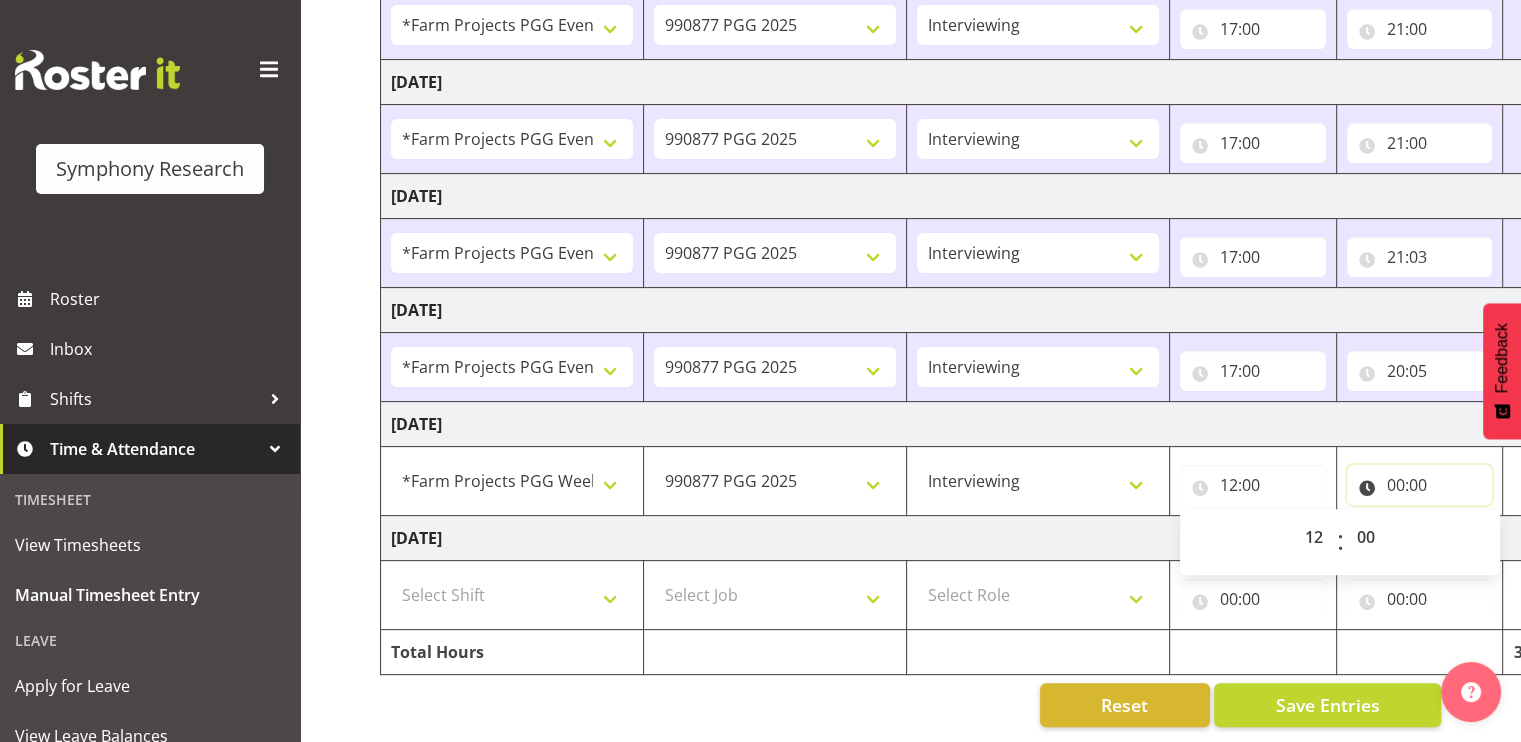 click on "00:00" at bounding box center [1420, 485] 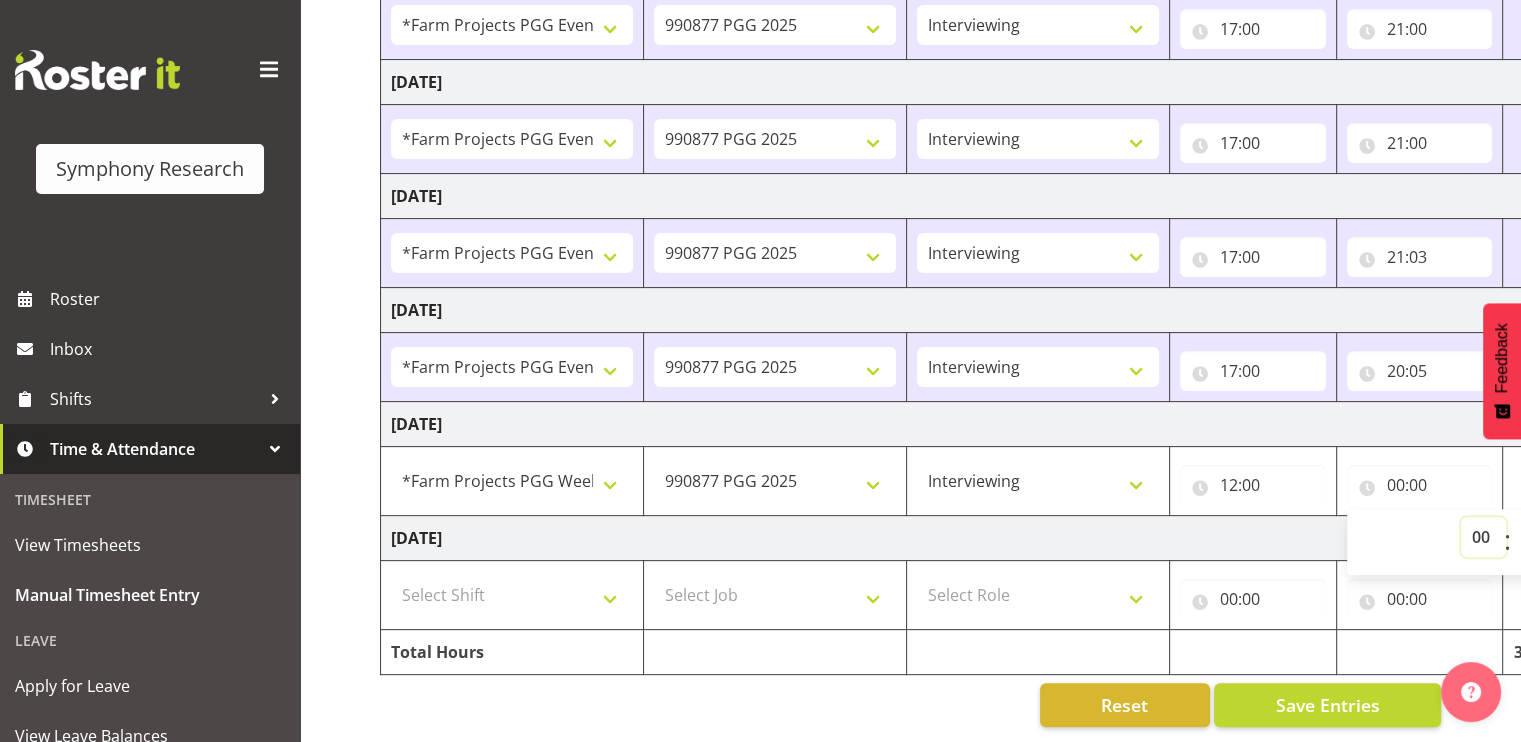 click on "00   01   02   03   04   05   06   07   08   09   10   11   12   13   14   15   16   17   18   19   20   21   22   23" at bounding box center [1483, 537] 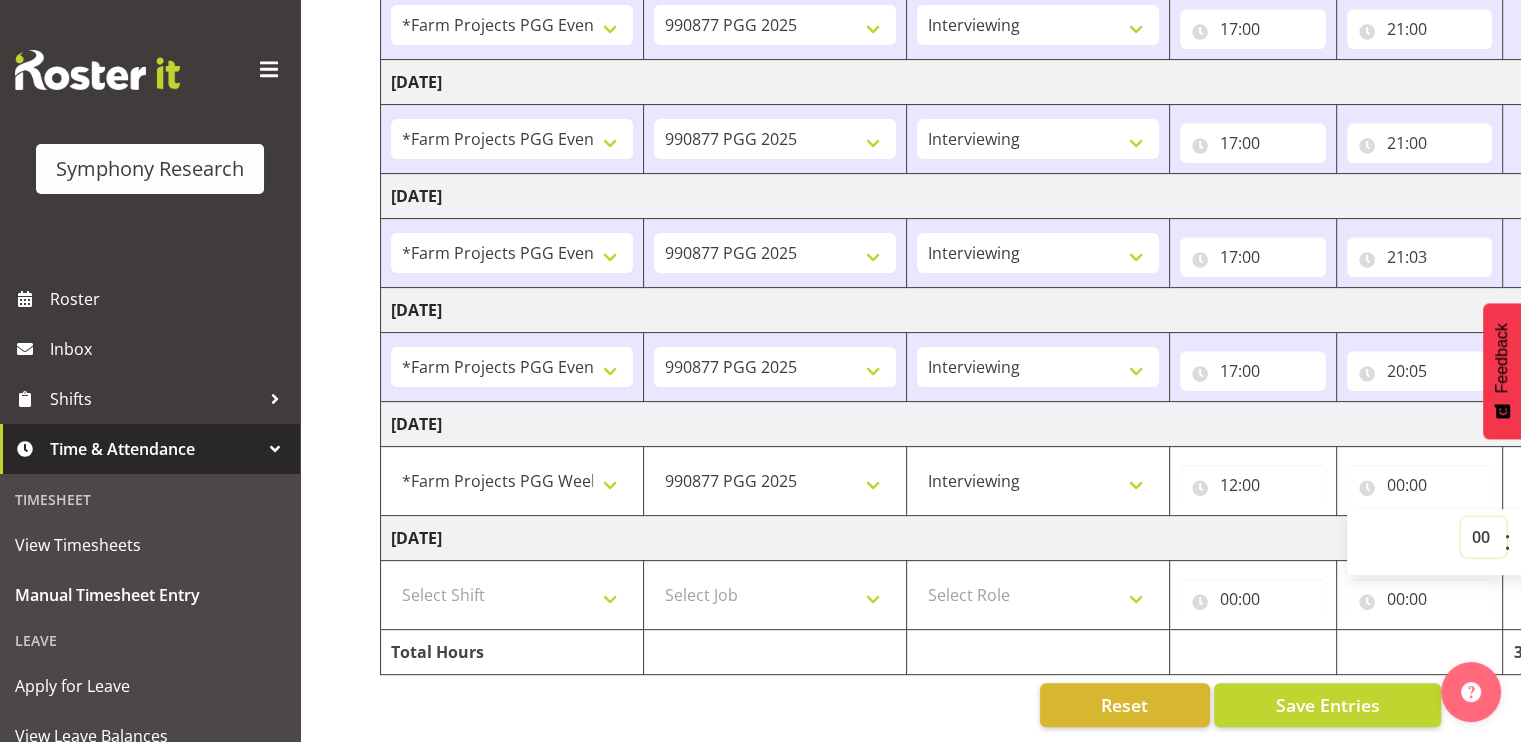 select on "19" 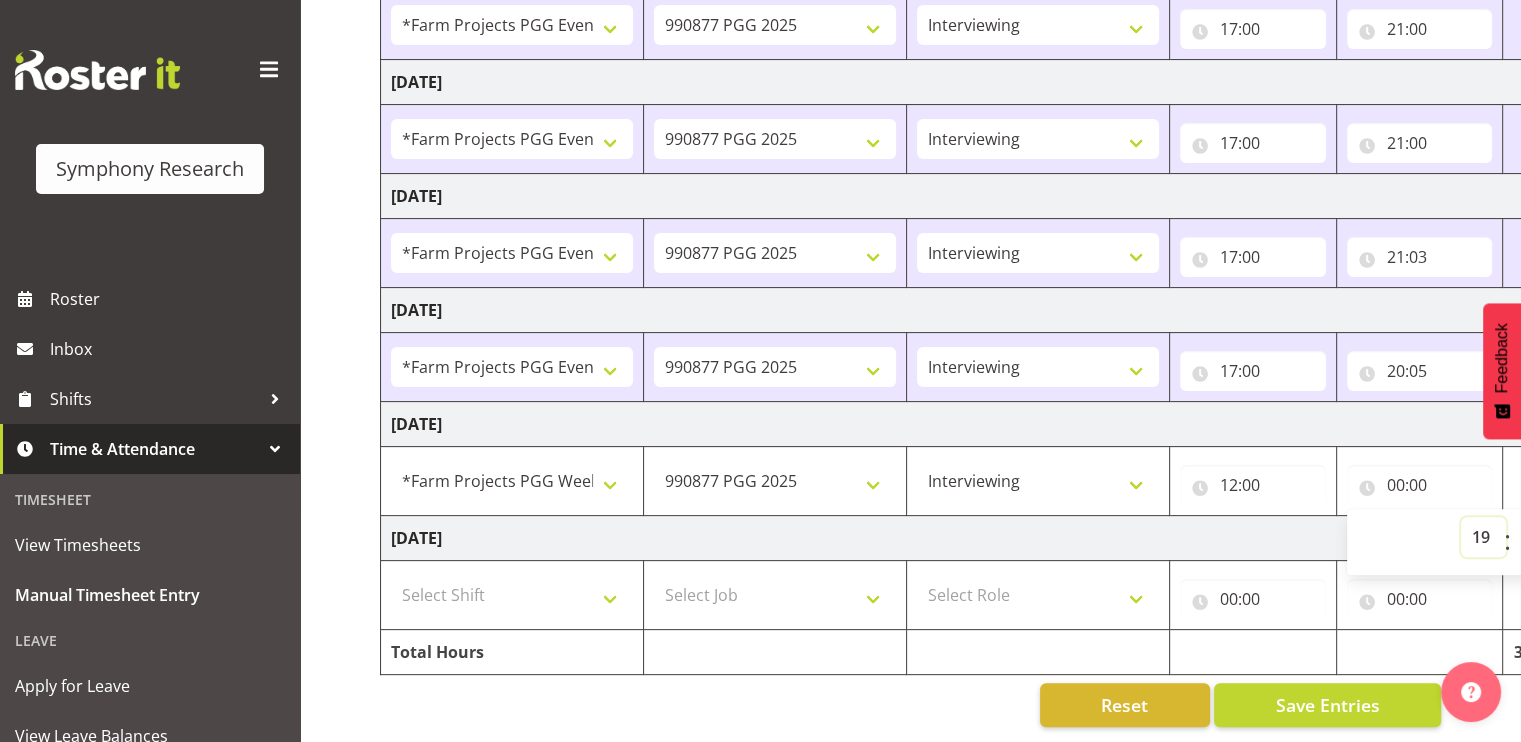 click on "00   01   02   03   04   05   06   07   08   09   10   11   12   13   14   15   16   17   18   19   20   21   22   23" at bounding box center [1483, 537] 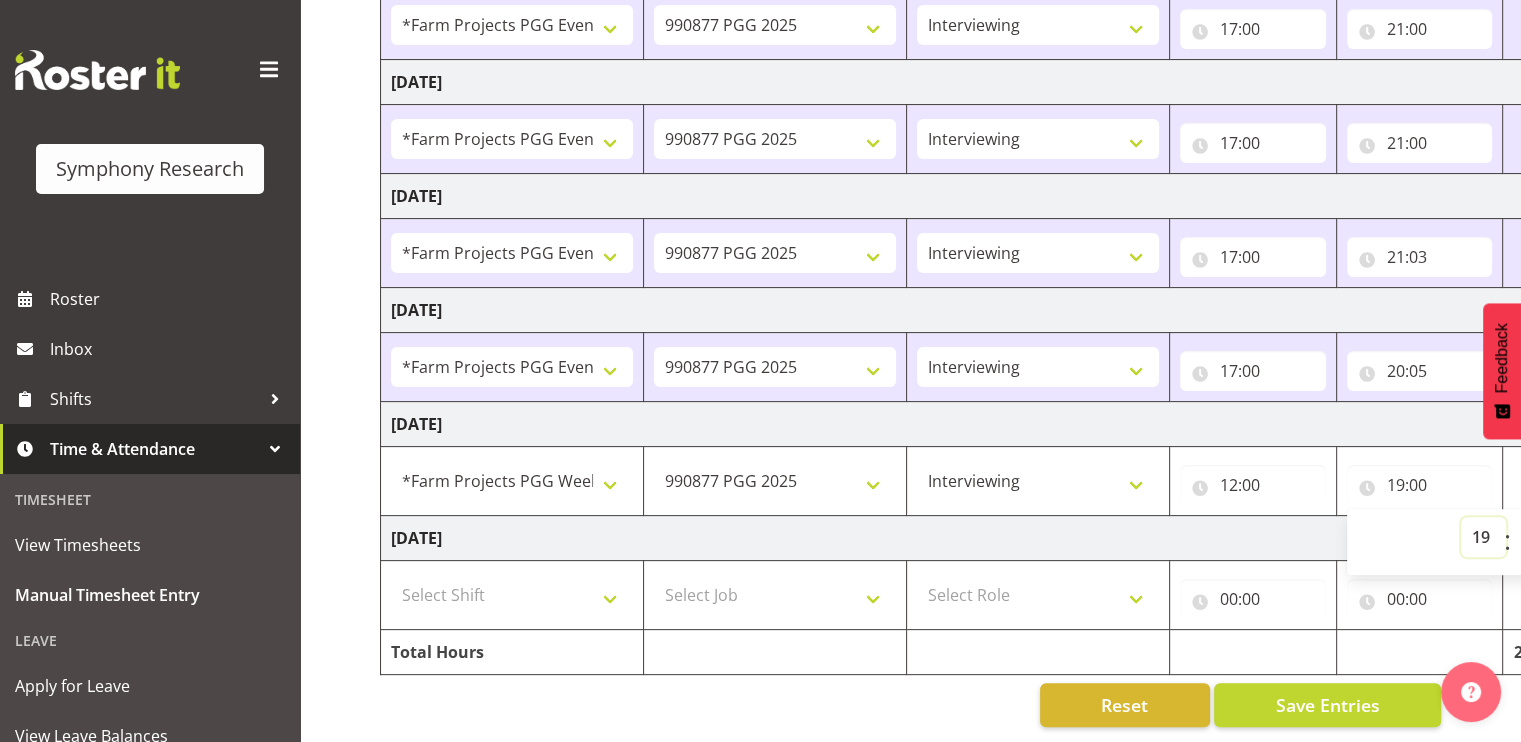 scroll, scrollTop: 0, scrollLeft: 259, axis: horizontal 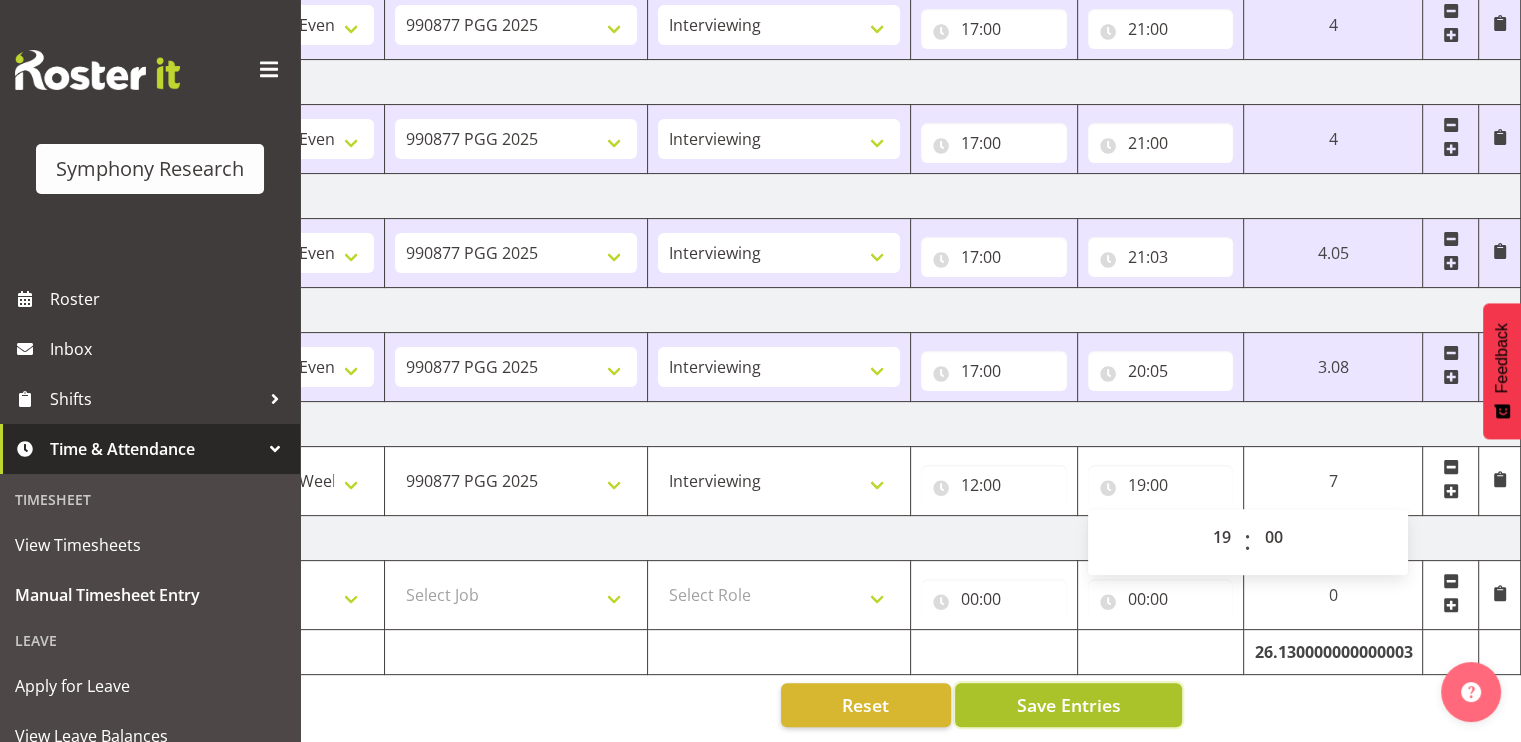 click on "Save
Entries" at bounding box center (1068, 705) 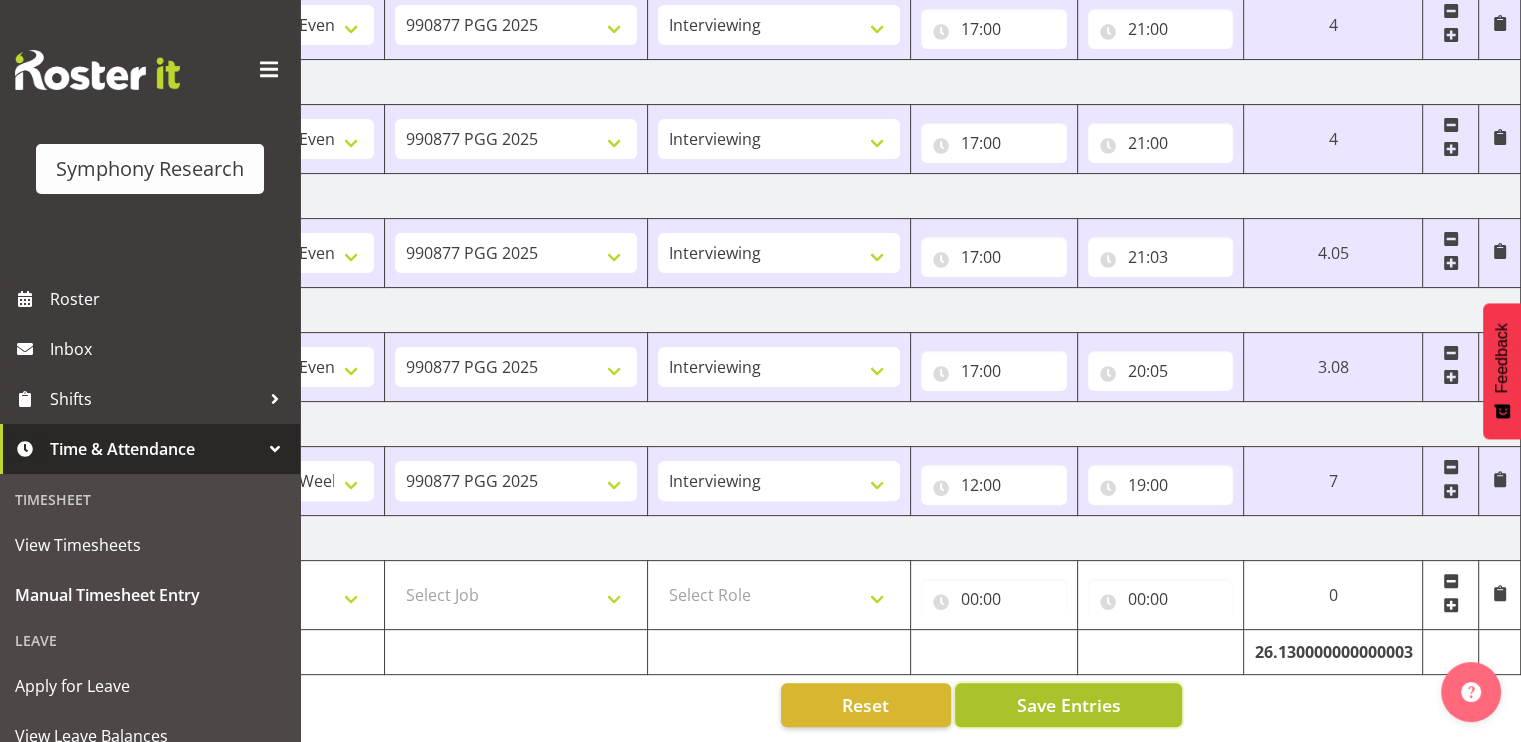 click on "Save
Entries" at bounding box center (1068, 705) 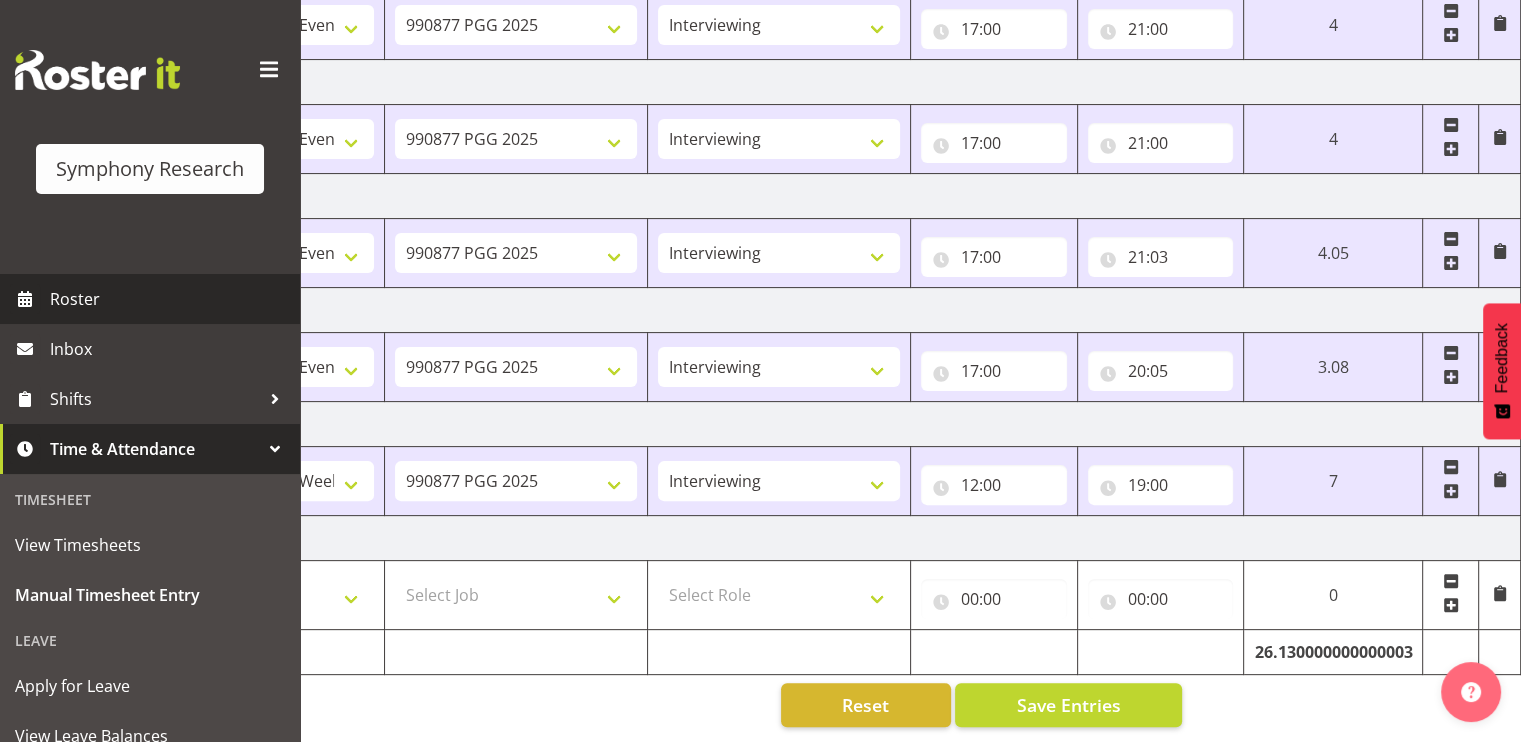 click on "Roster" at bounding box center (170, 299) 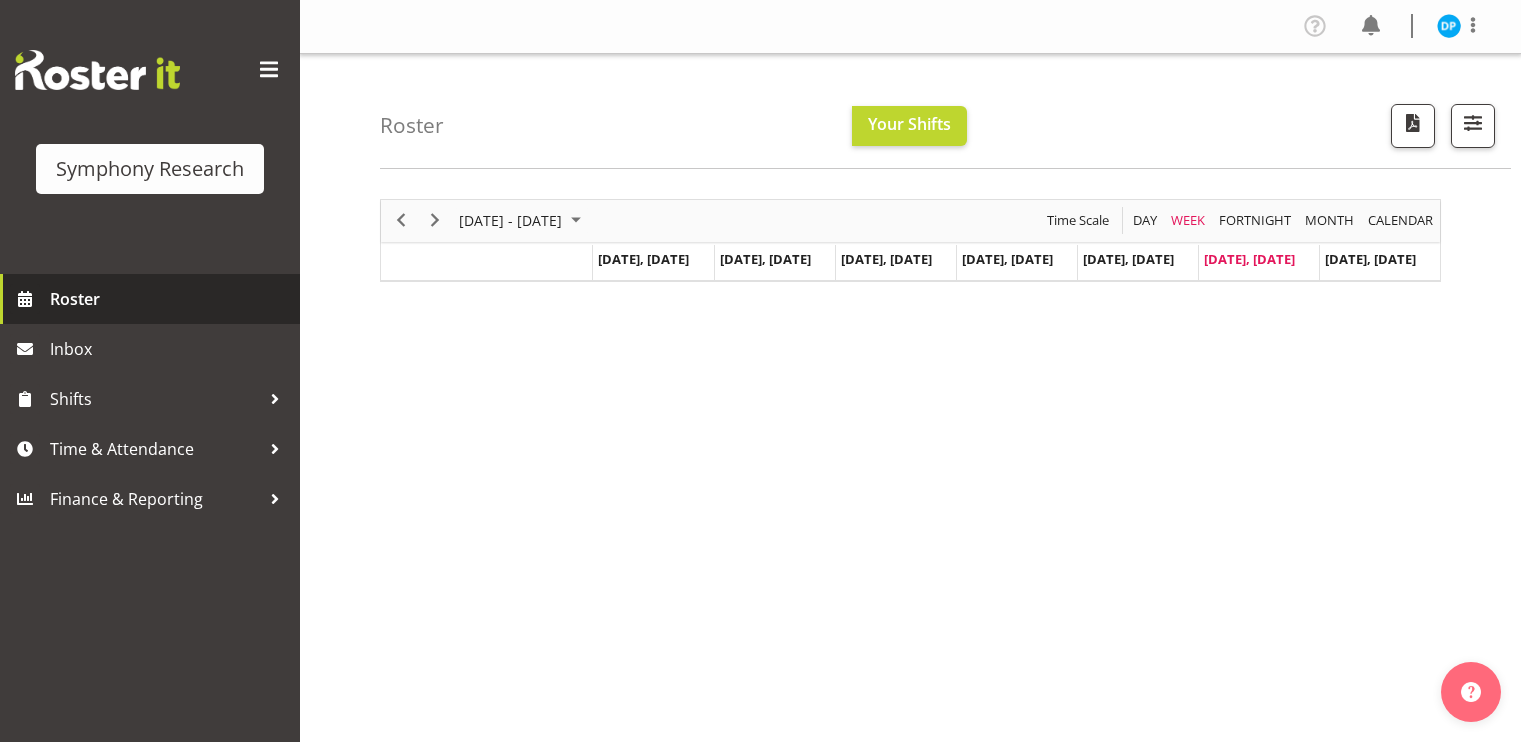 scroll, scrollTop: 0, scrollLeft: 0, axis: both 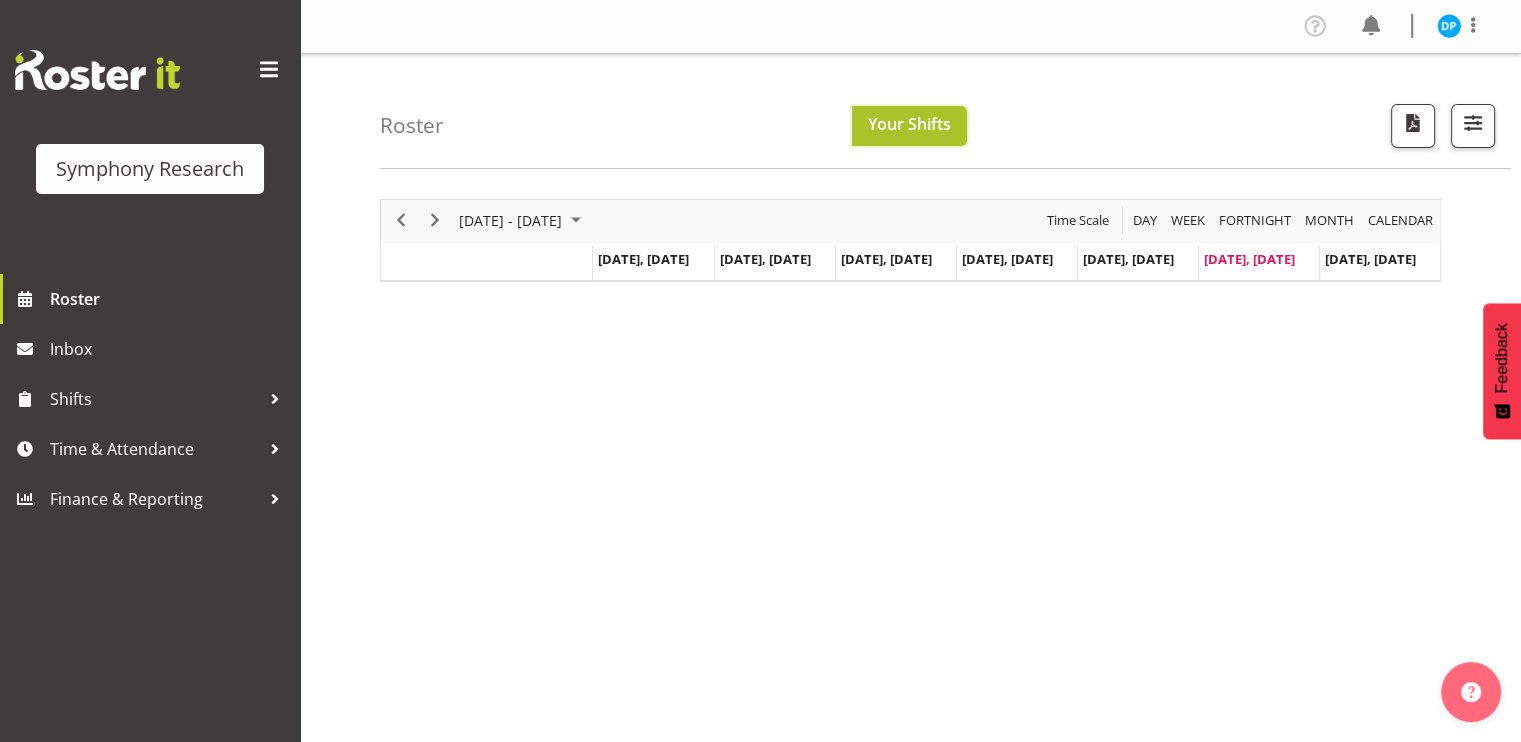 click on "Your Shifts" at bounding box center (909, 124) 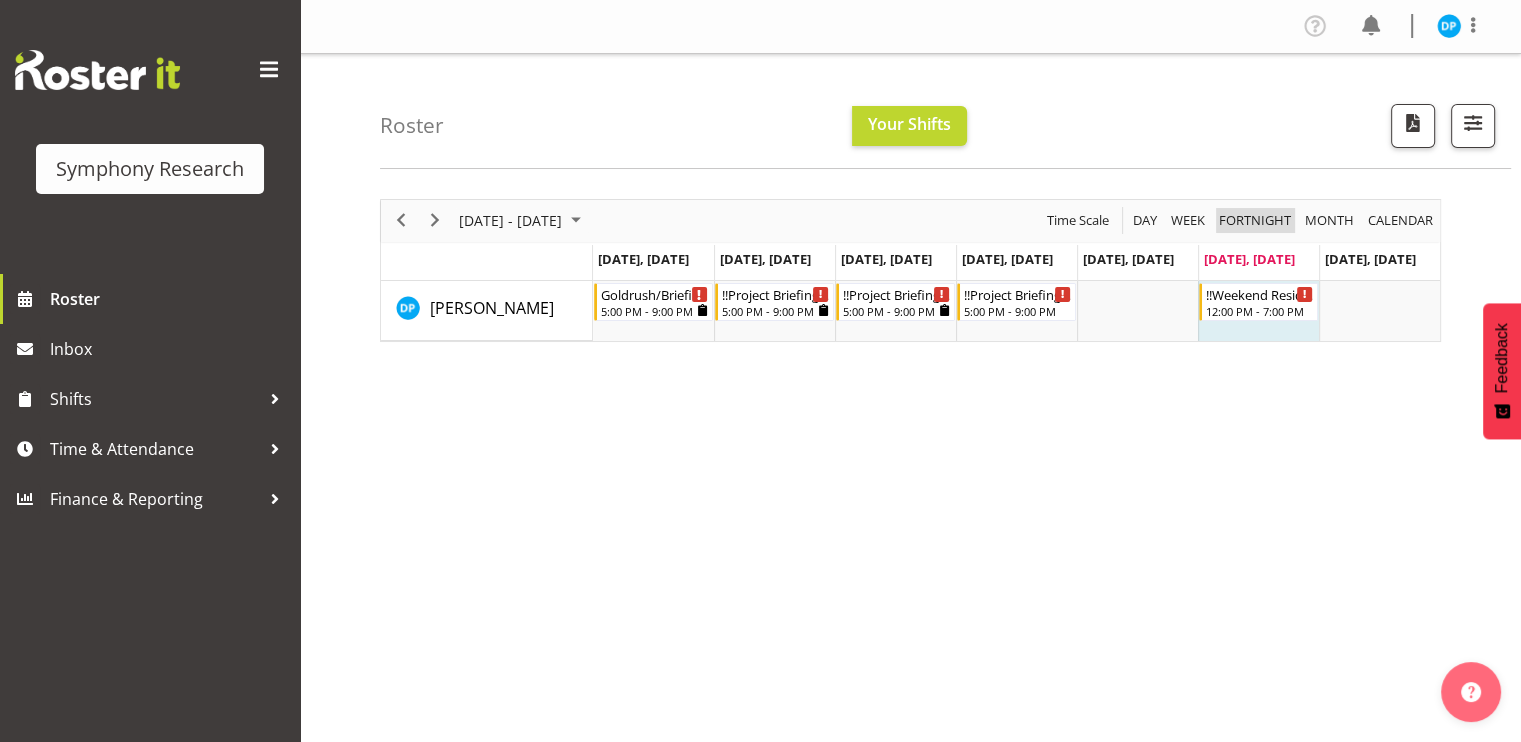 click on "Fortnight" at bounding box center (1255, 220) 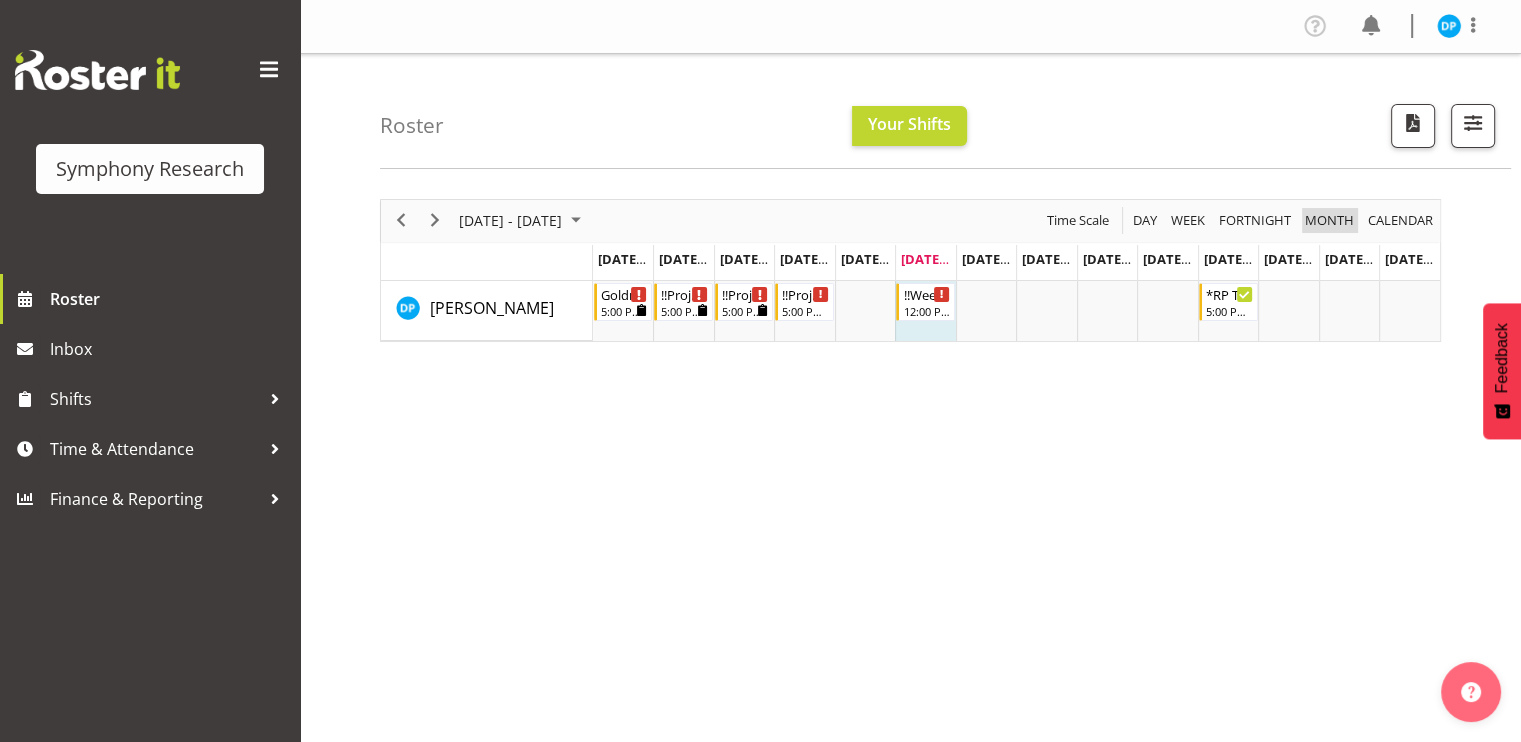 click on "Month" at bounding box center (1329, 220) 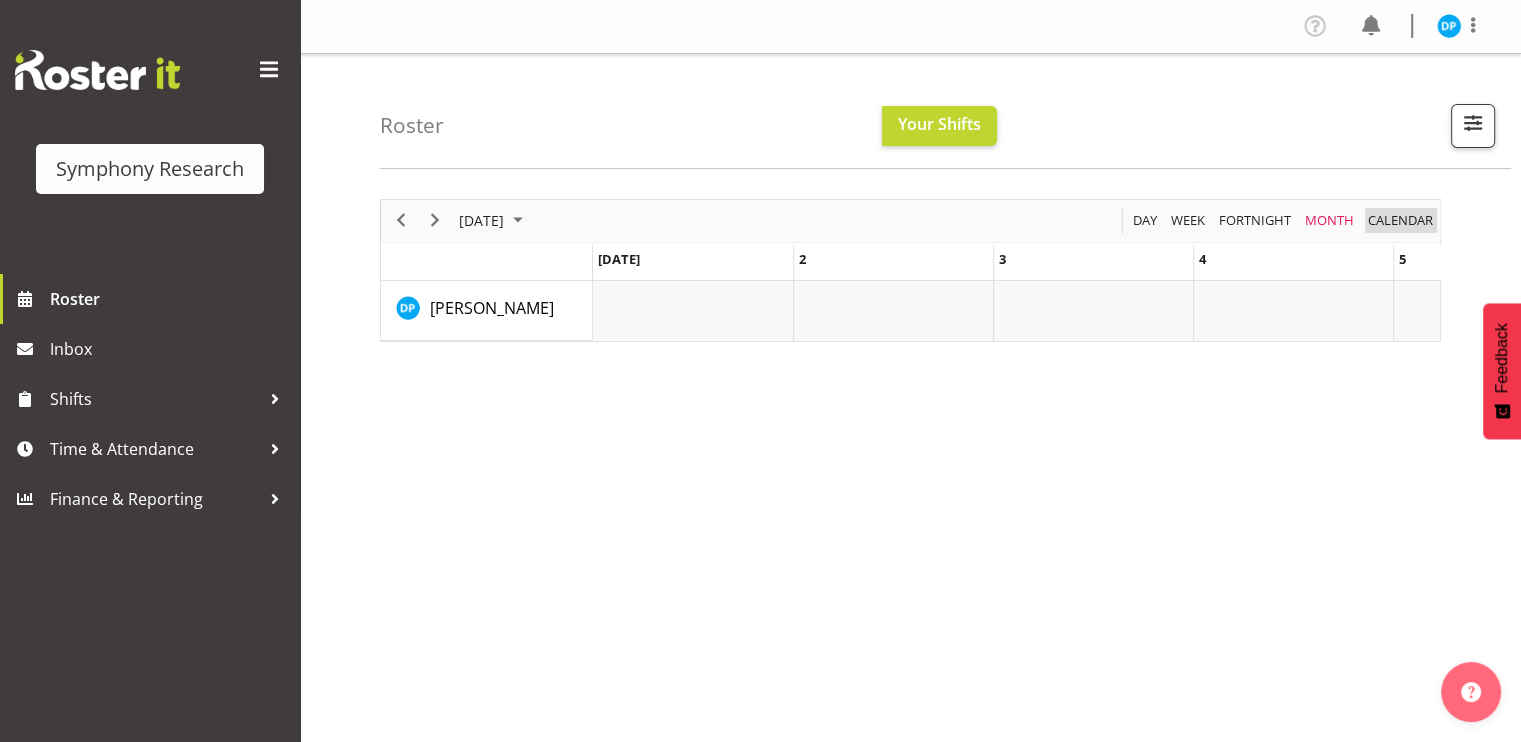 click on "calendar" at bounding box center (1400, 220) 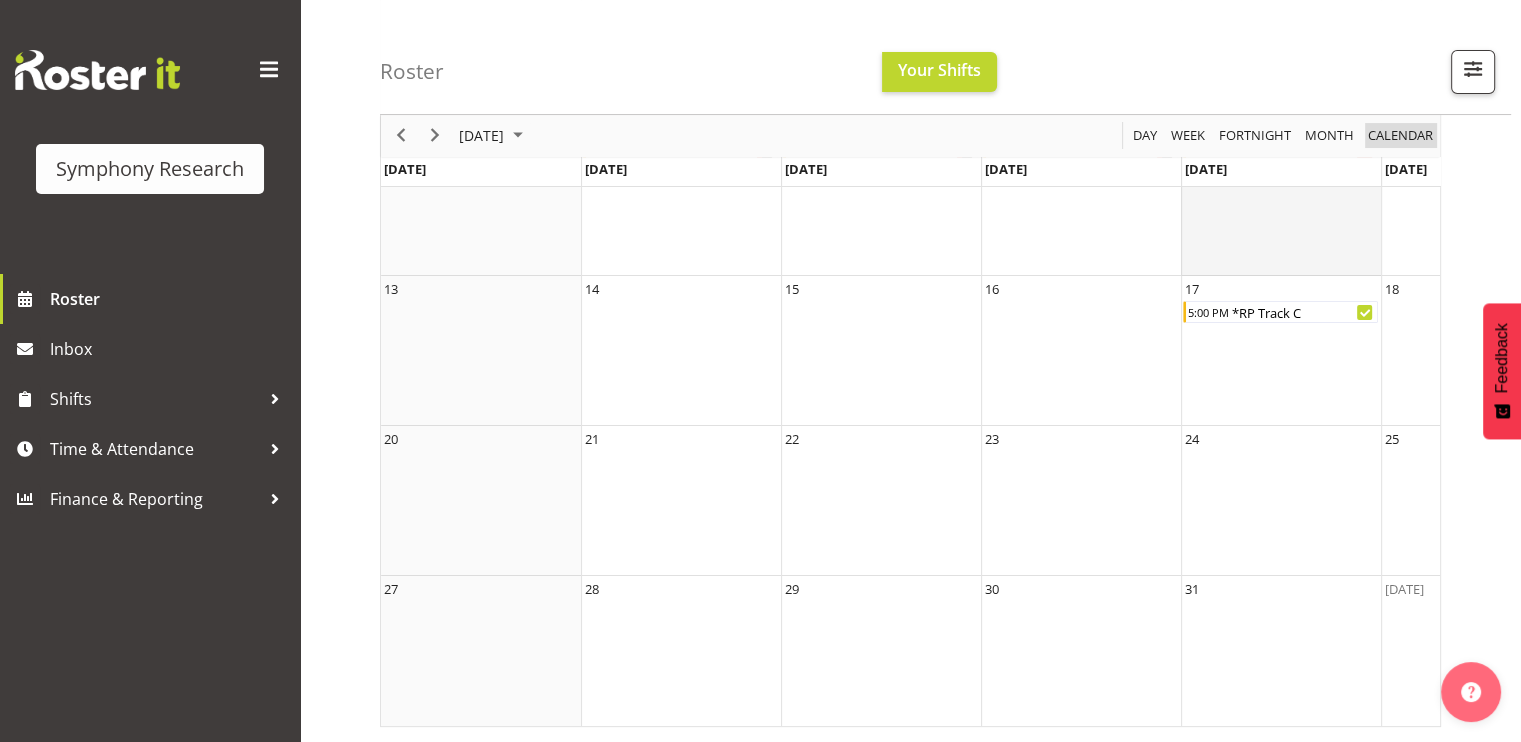 scroll, scrollTop: 0, scrollLeft: 0, axis: both 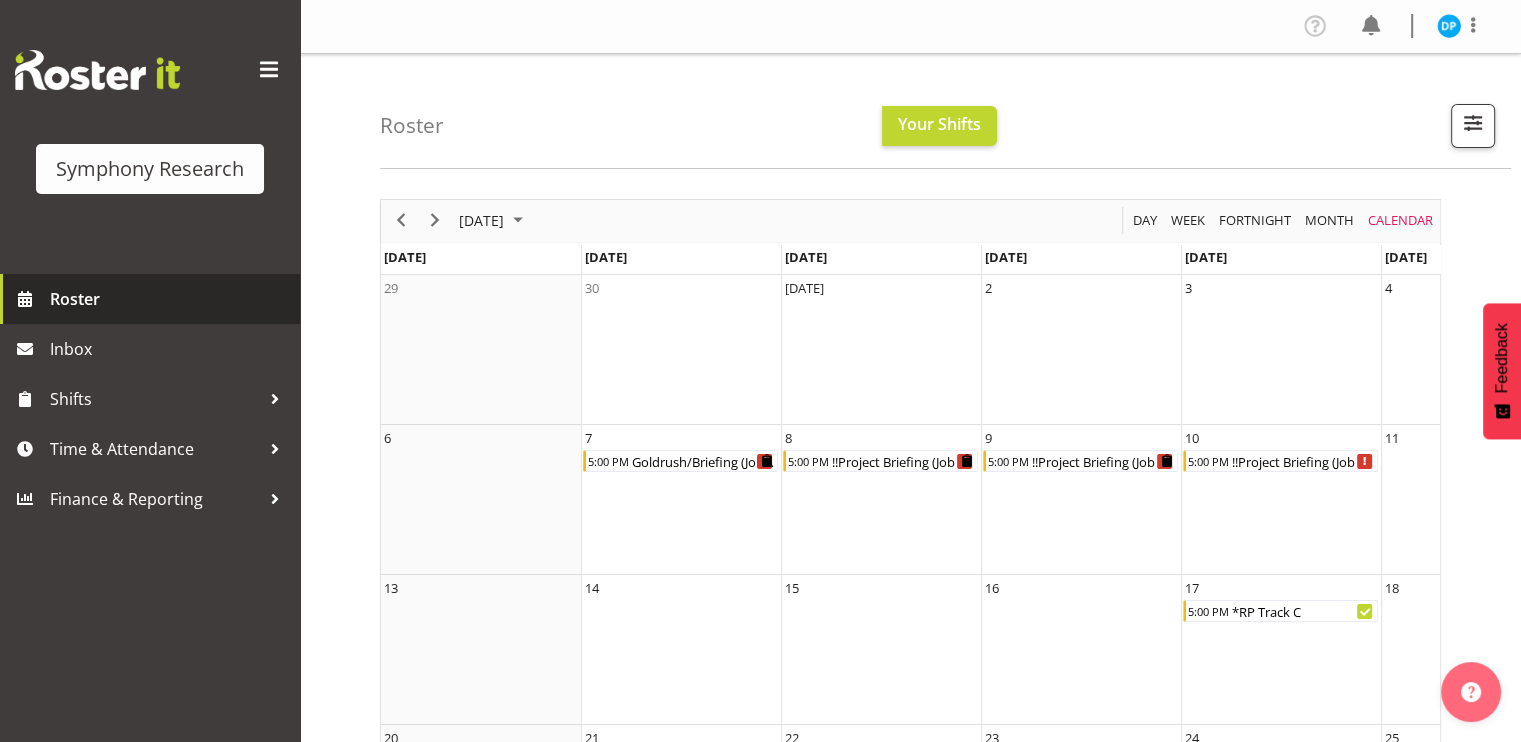 click on "Roster" at bounding box center [170, 299] 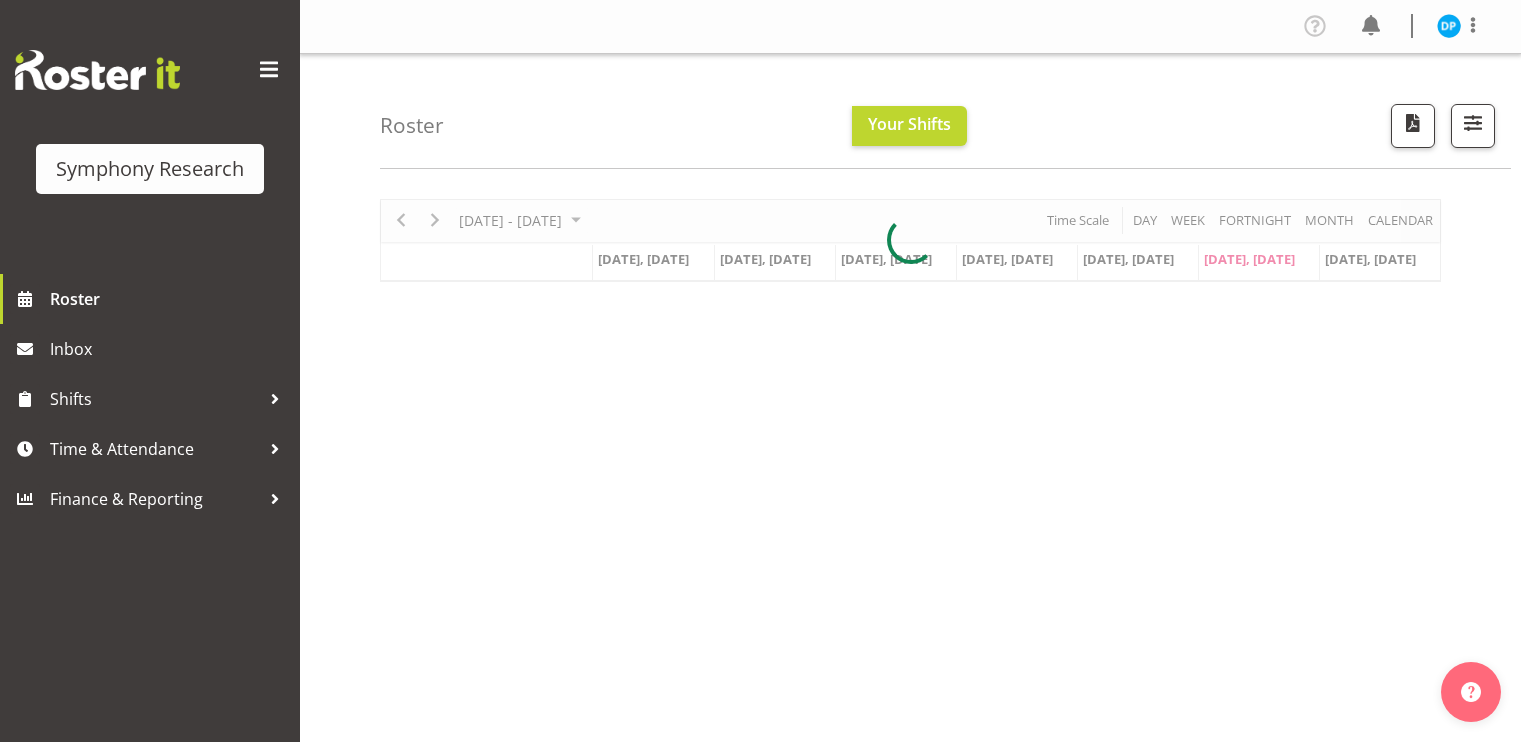 scroll, scrollTop: 0, scrollLeft: 0, axis: both 